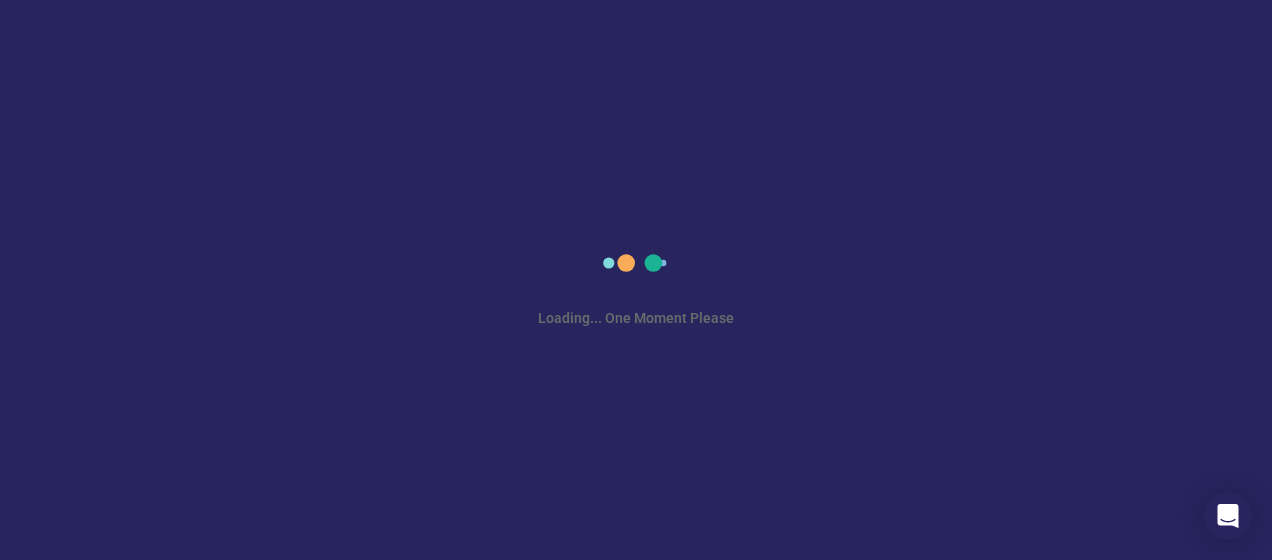 scroll, scrollTop: 0, scrollLeft: 0, axis: both 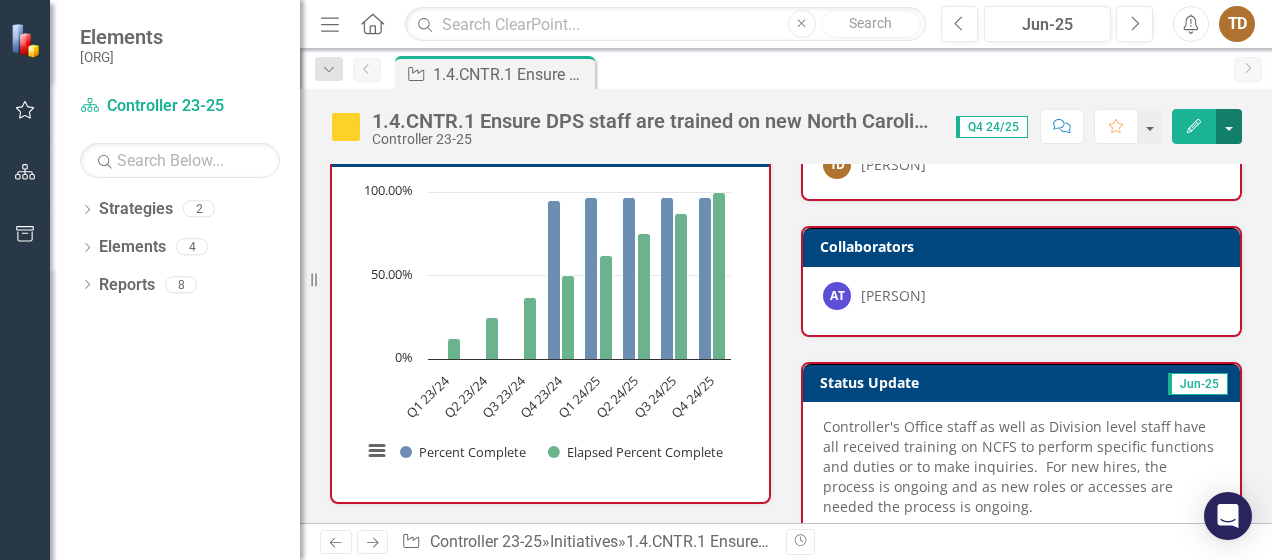 click at bounding box center (1229, 126) 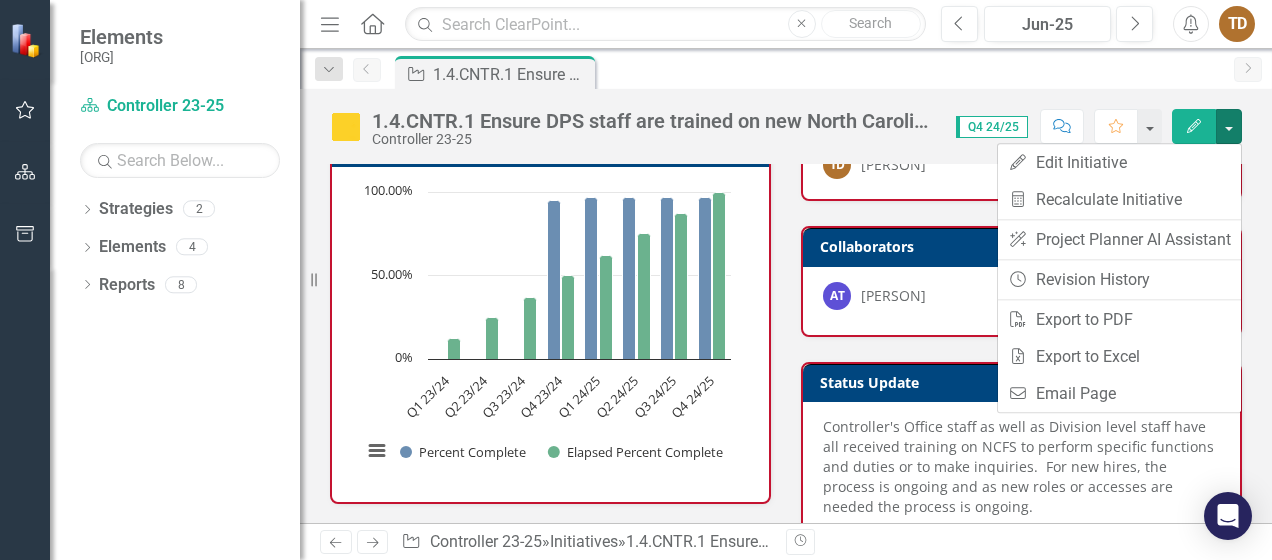click on "Dropdown Strategies 2 Dropdown NCDPS 23-25 Controller 23-25 Dropdown Elements 4 Dropdown Performance Measure Measures 3 Initiative Update Number of staff with access to the new NCFS system to perform their roles. Number of emailed communication and informal information sessions held and attendees. Dropdown Initiative Initiatives 1   1.4.CNTR.1 Ensure DPS staff are trained on new North Carolina Financial System (NCFS) to facilitate a smooth rollout of the system. Dropdown Action Item Action Items 0 Dropdown Reports 8 Dropdown Strategy Strategy 2 Welcome Page Quarterly Status Report Dropdown Map Maps 0 Dropdown Performance Measure Measures 2 Performance Measures Dashboard Dropdown Initiative Initiatives 3 Initiative Report Strategy Overview Linked Objectives Dropdown Action Item Action Items 1 Action Items" at bounding box center [175, 376] 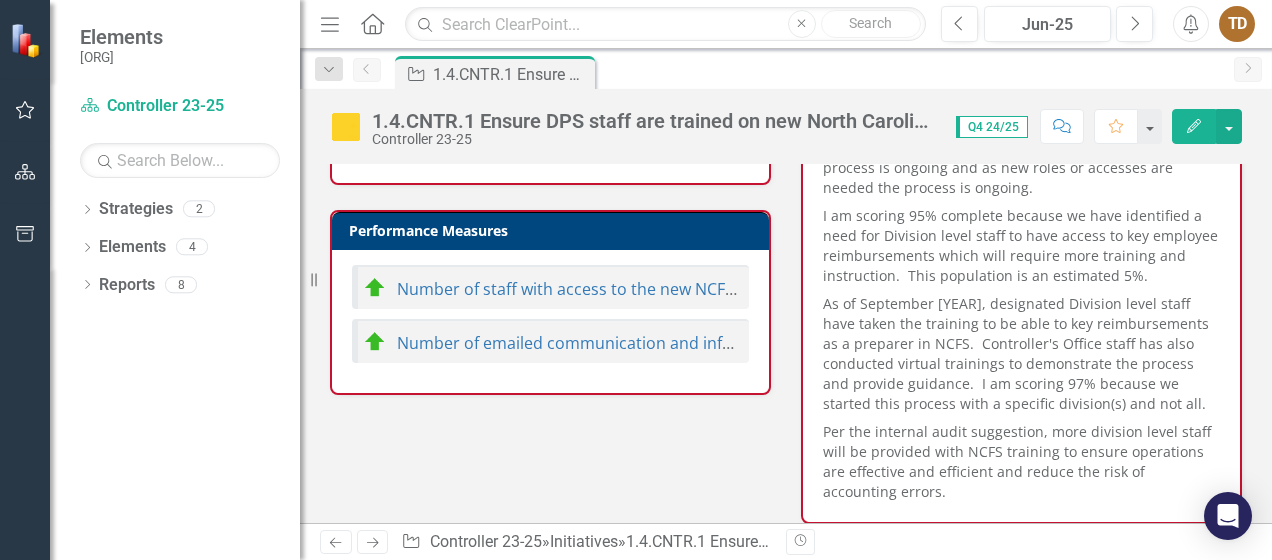 scroll, scrollTop: 612, scrollLeft: 0, axis: vertical 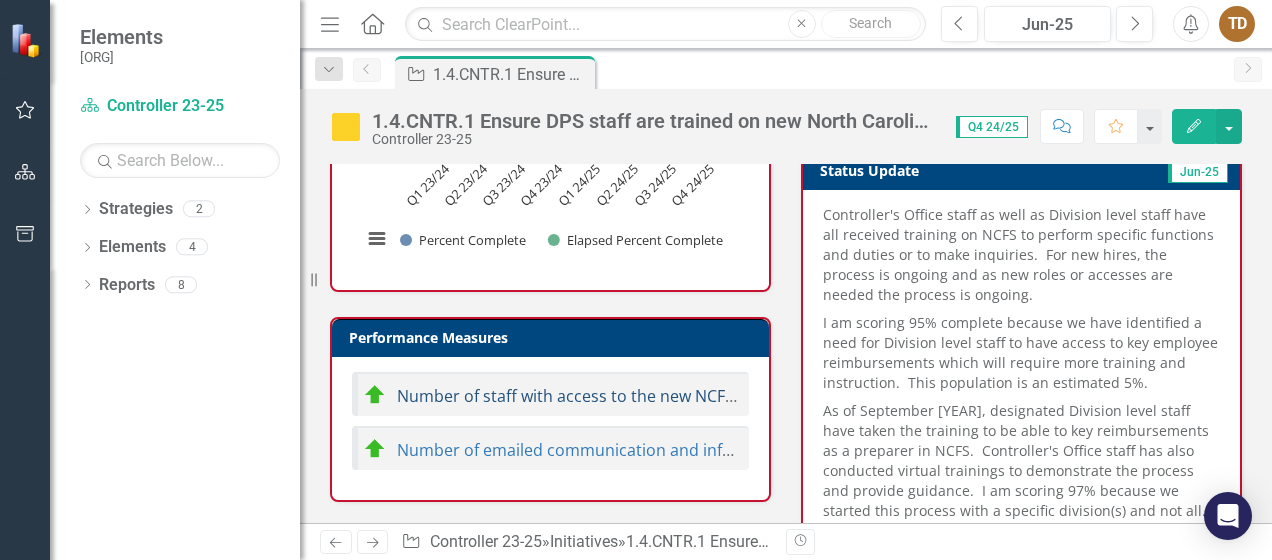 click on "Number of staff with access to the new NCFS system to perform their roles." at bounding box center (681, 396) 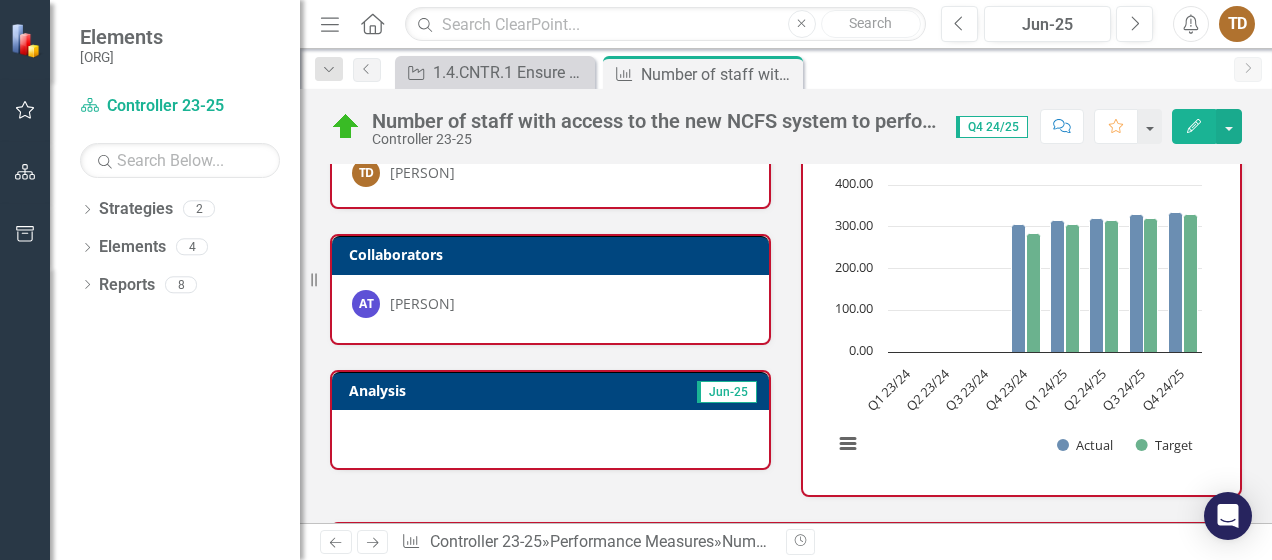 scroll, scrollTop: 0, scrollLeft: 0, axis: both 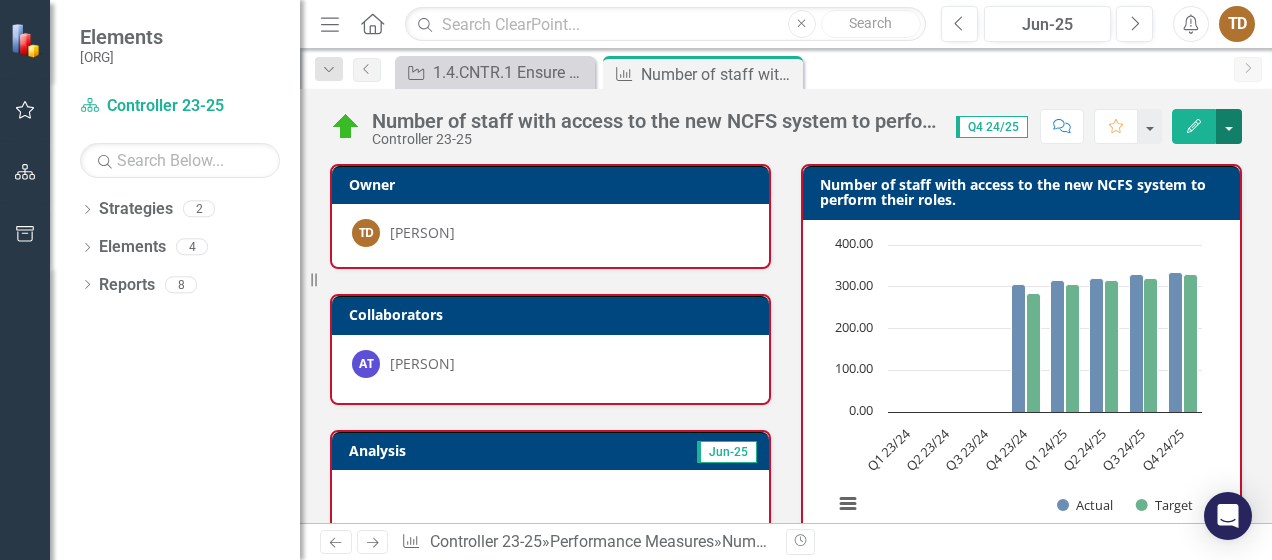 click at bounding box center (1229, 126) 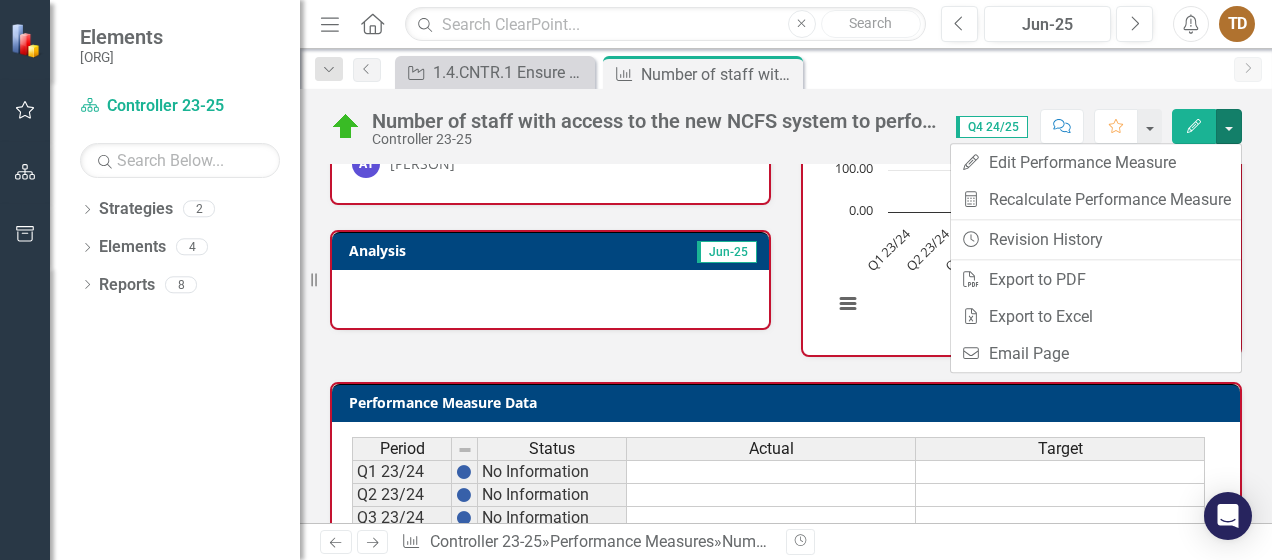 scroll, scrollTop: 372, scrollLeft: 0, axis: vertical 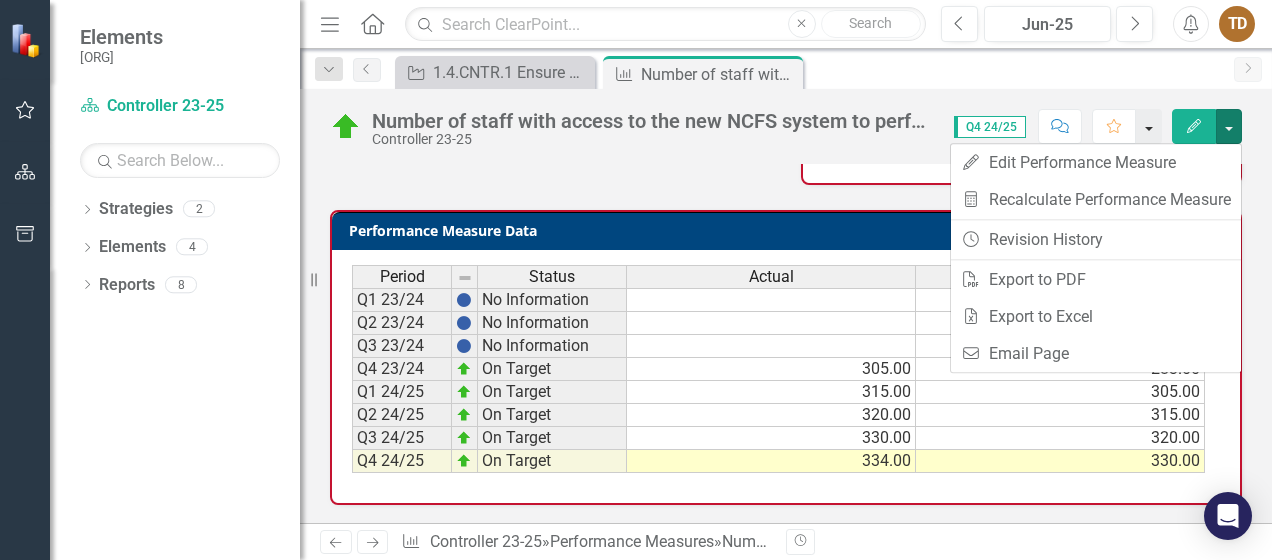 click at bounding box center (1149, 126) 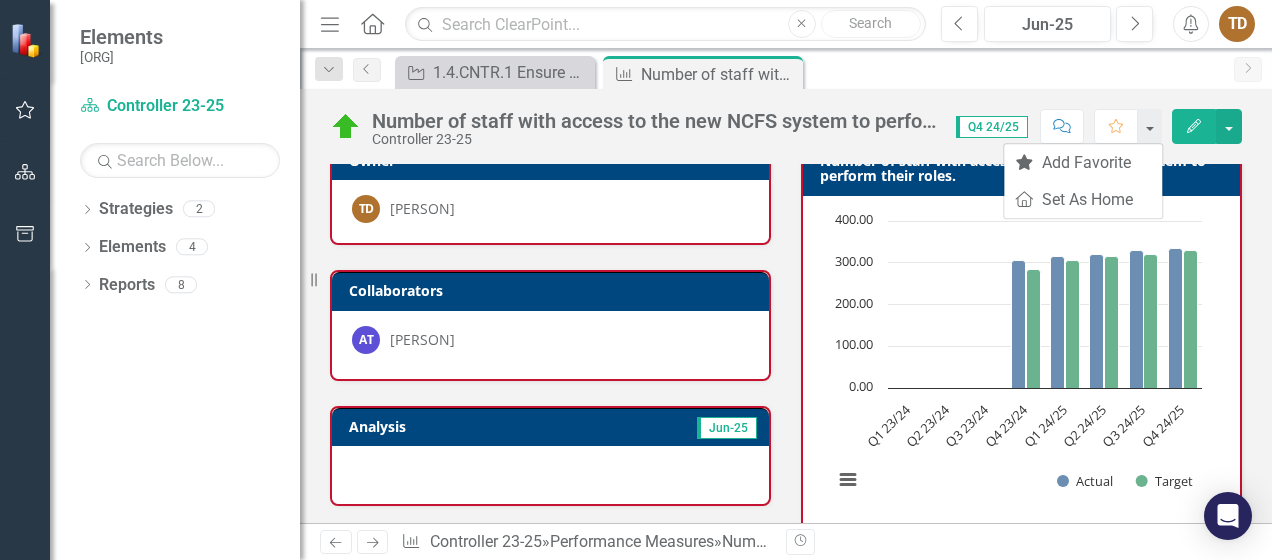scroll, scrollTop: 0, scrollLeft: 0, axis: both 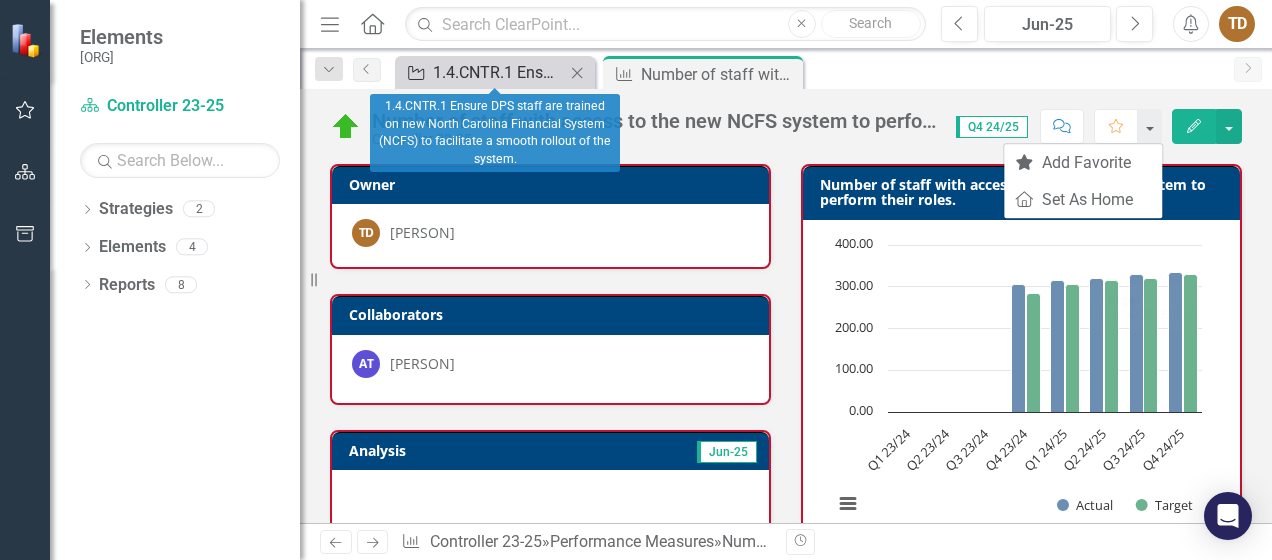 click on "1.4.CNTR.1 Ensure DPS staff are trained on new North Carolina Financial System (NCFS) to facilitate a smooth rollout of the system." at bounding box center (499, 72) 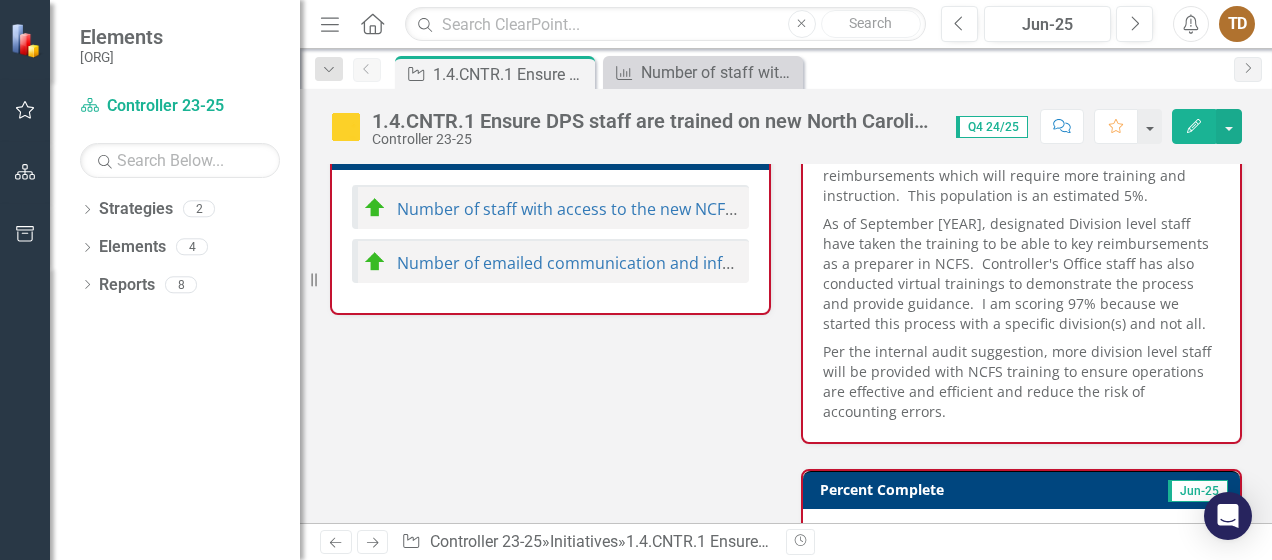 scroll, scrollTop: 712, scrollLeft: 0, axis: vertical 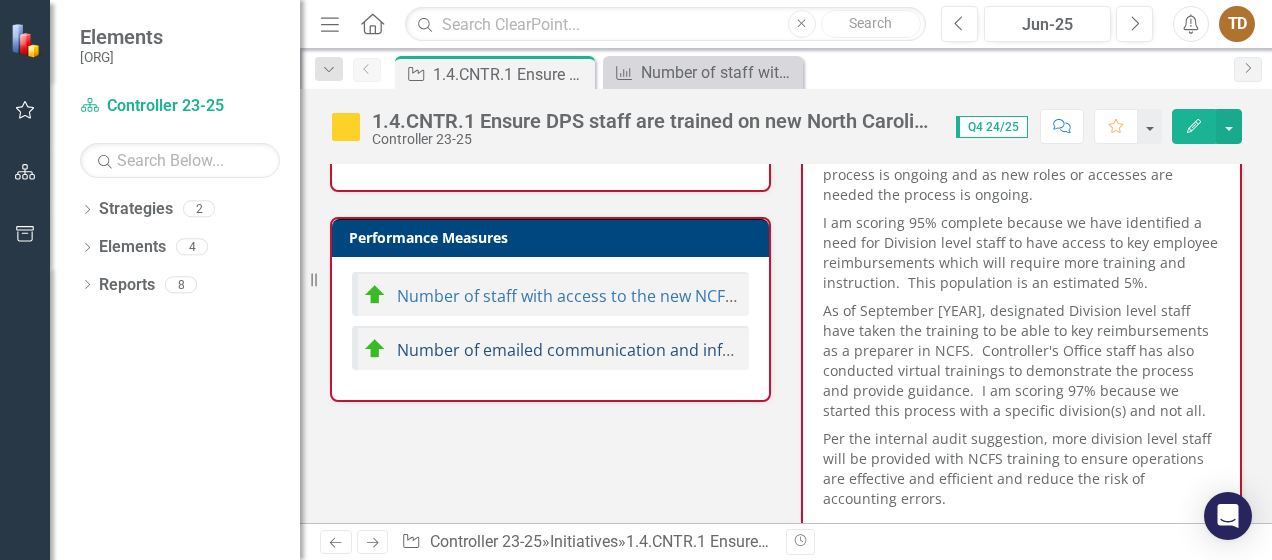 click on "Number of emailed communication and informal information sessions held and attendees." at bounding box center (740, 350) 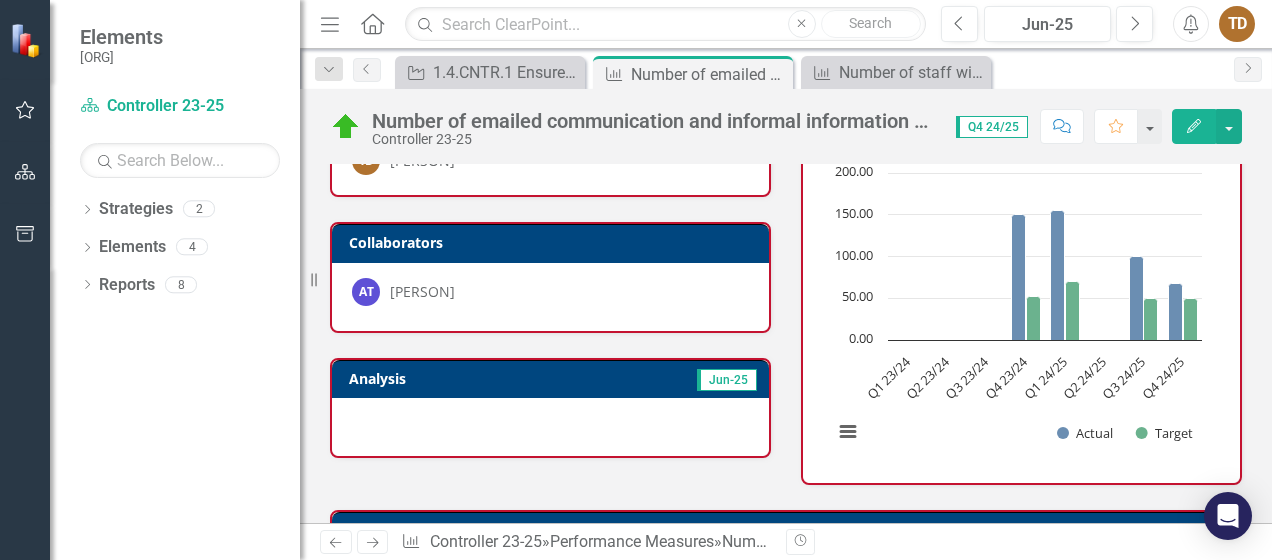 scroll, scrollTop: 0, scrollLeft: 0, axis: both 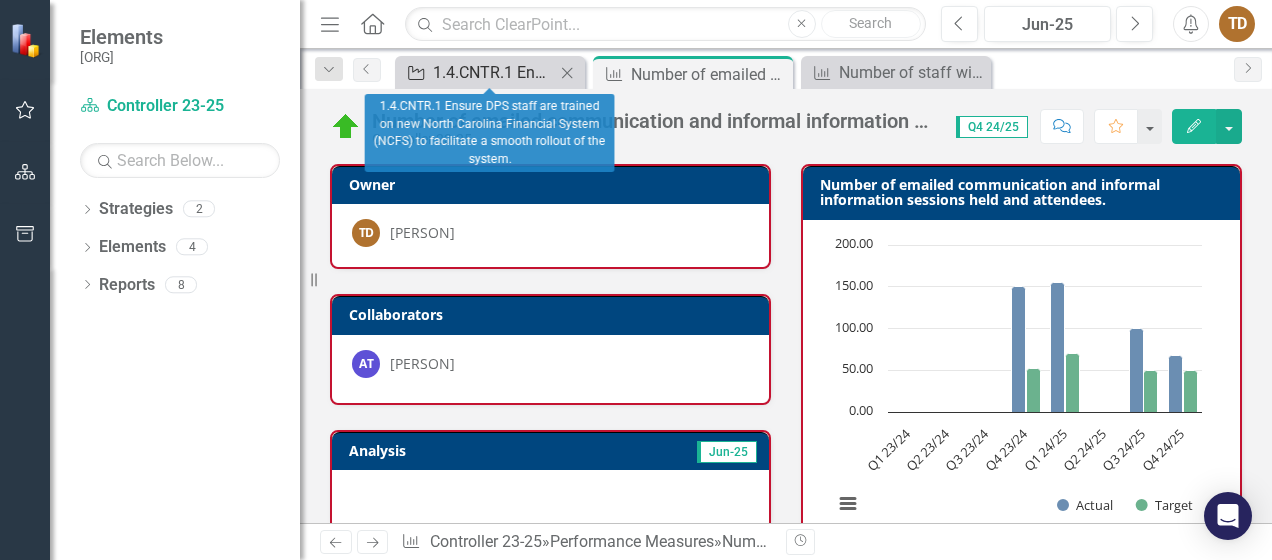 click on "1.4.CNTR.1 Ensure DPS staff are trained on new North Carolina Financial System (NCFS) to facilitate a smooth rollout of the system." at bounding box center (494, 72) 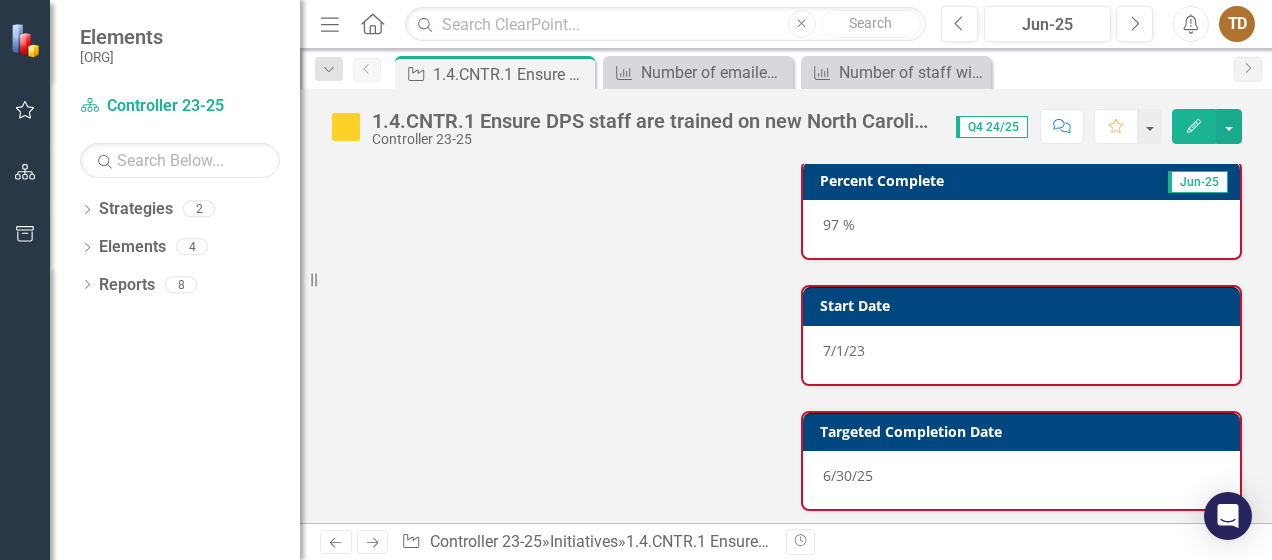 scroll, scrollTop: 1112, scrollLeft: 0, axis: vertical 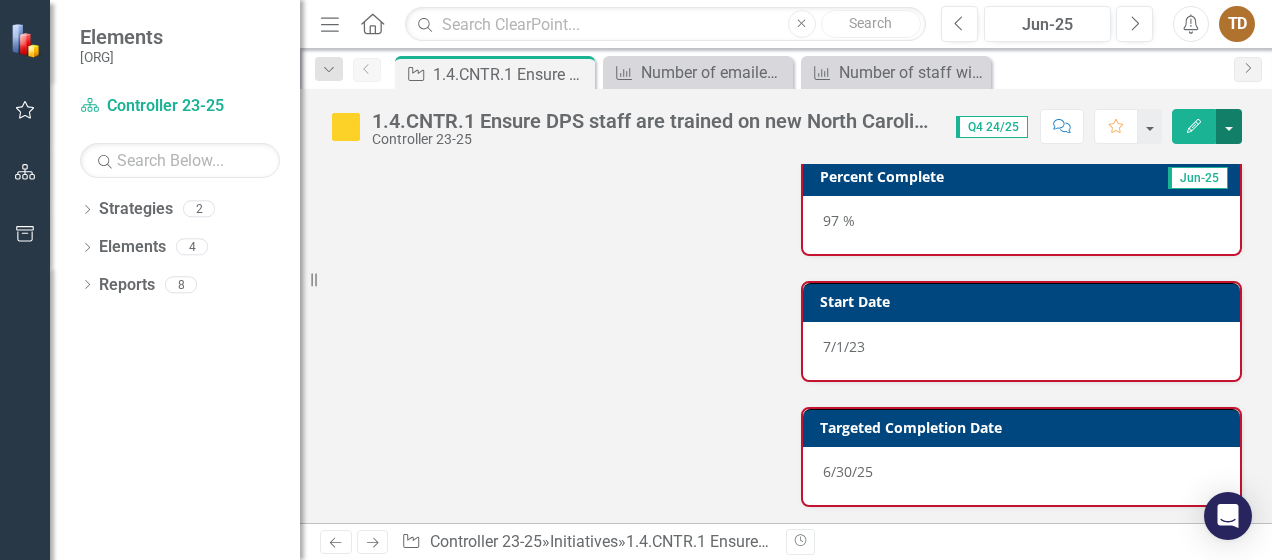 click at bounding box center (1229, 126) 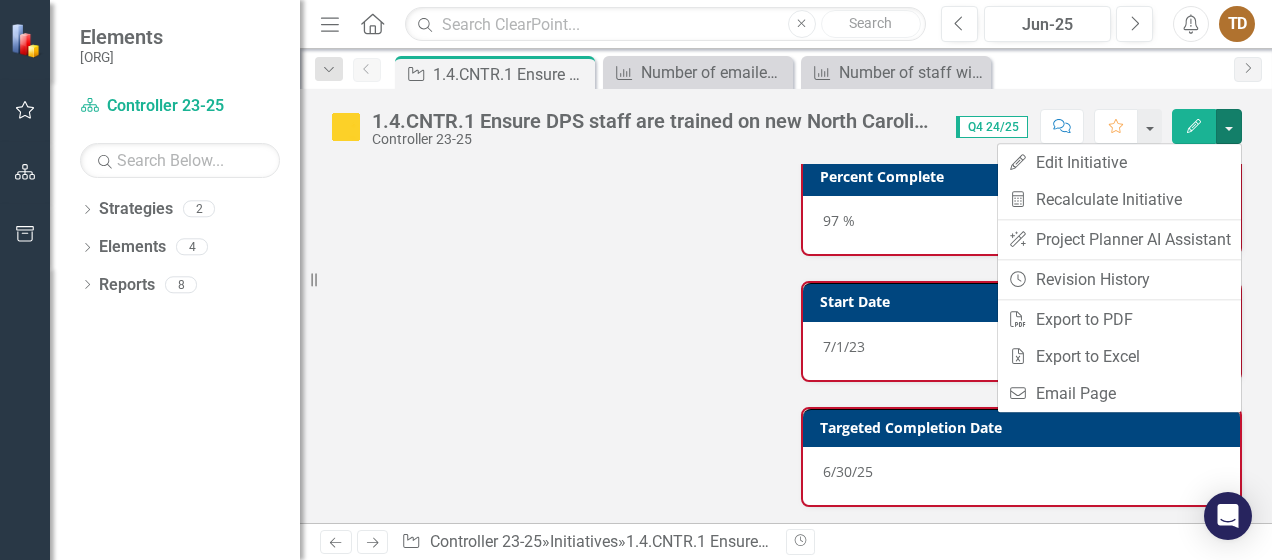 click on "1.4.CNTR.1 Ensure DPS staff are trained on new North Carolina Financial System (NCFS) to facilitate a smooth rollout of the system. Chart Bar chart with 2 data series. 1.4.CNTR.1 Ensure DPS staff are trained on new North Carolina Financial System (NCFS) to facilitate a smooth rollout of the system. (Chart Type: Column)
Plot Bands
Q1 23/24
Percent Complete: No Value	Elapsed Percent Complete: 12.00%
Q2 23/24
Percent Complete: 0%	Elapsed Percent Complete: 25.00%
Q3 23/24
Percent Complete: 0%	Elapsed Percent Complete: 37.00%
Q4 23/24
Percent Complete: 95.00%	Elapsed Percent Complete: 50.00%
Q1 24/25
Percent Complete: 97.00%	Elapsed Percent Complete: 62.00%
Q2 24/25
Percent Complete: 97.00%	Elapsed Percent Complete: 75.00%
Q3 24/25
Percent Complete: 97.00%	Elapsed Percent Complete: 87.00%
Q4 24/25
Percent Complete: 97.00%	Elapsed Percent Complete: 100.00% The chart has 1 X axis displaying categories.  The chart has 1 Y axis displaying values. Data ranges from 0 to 100. Chart context menu Percent Complete 0% TD" at bounding box center (786, -67) 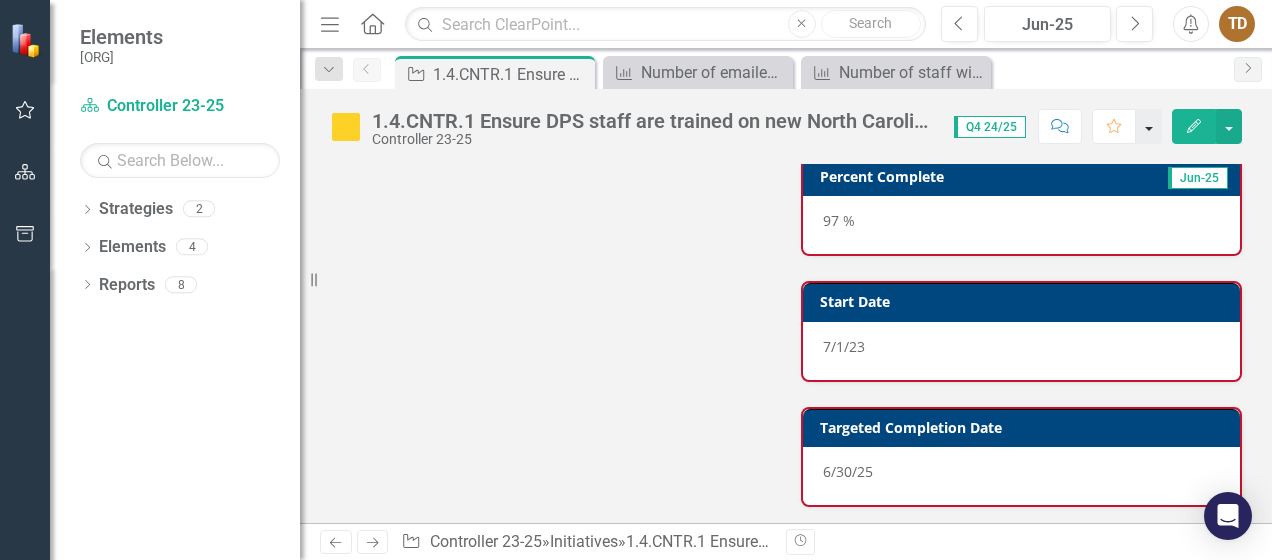 click at bounding box center (1149, 126) 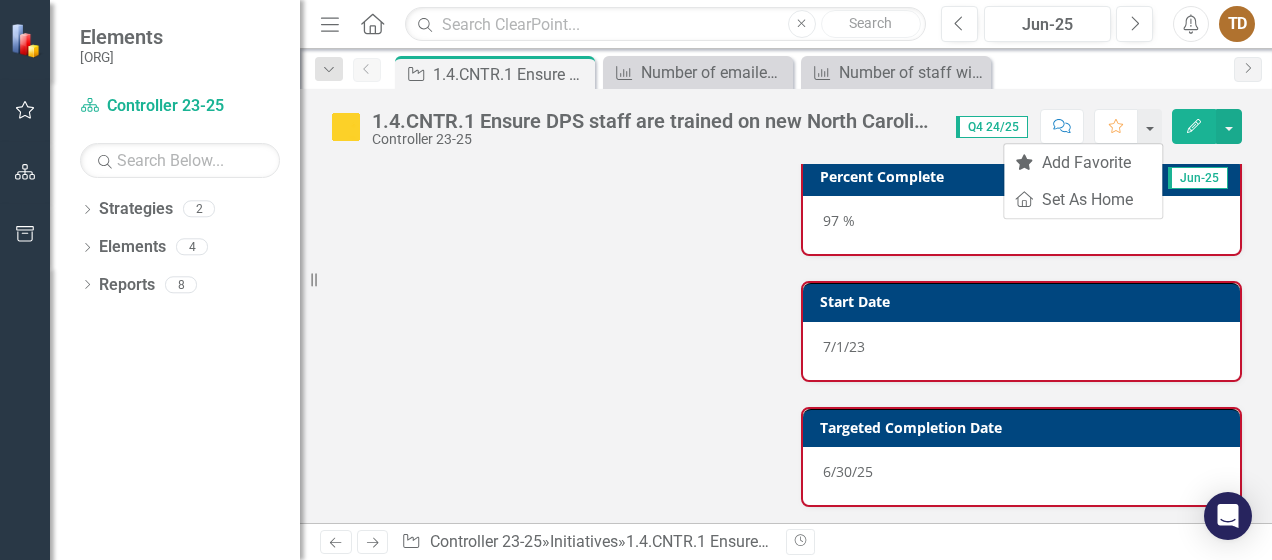 click on "Description N/A Gantt Chart Name Controller 23-25 1.4.CNTR.1 Ensure DPS staff are trained on new North Carolina Financial System (NCFS) to facilitate a smooth rollout of the system. 2023 2024 2025 Q3 Q4 Q1 Q2 Q3 Q4 Q1 Q2 1.4.CNTR.1 Ensure DPS staff are trained on new North Carolina Financial System (NCFS) to facilitate a smooth rollout of the system. Chart Bar chart with 2 data series. The chart has 1 X axis displaying categories.  The chart has 1 Y axis displaying values. Data ranges from 0 to 100. Chart context menu Percent Complete Elapsed Percent Complete Q1 23/24 Q2 23/24 Q3 23/24 Q4 23/24 Q1 24/25 Q2 24/25 Q3 24/25 Q4 24/25 0% 50.00% 100.00% End of interactive chart. Performance Measures Number of staff with access to the new NCFS system to perform their roles. Number of emailed communication and informal information sessions held and attendees. Owner TD [PERSON] Collaborators AT Allis Talley Burton Status Update Jun-[YEAR]
Percent Complete Jun-[YEAR] 97 % Start Date 7/1/23 Targeted Completion Date" at bounding box center [786, -223] 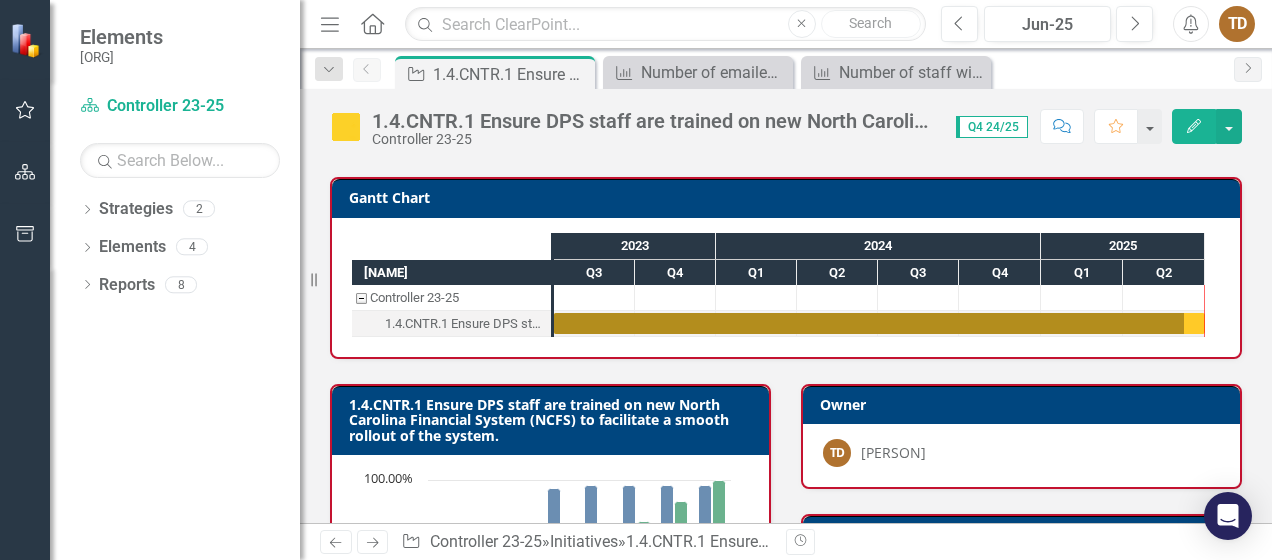 scroll, scrollTop: 0, scrollLeft: 0, axis: both 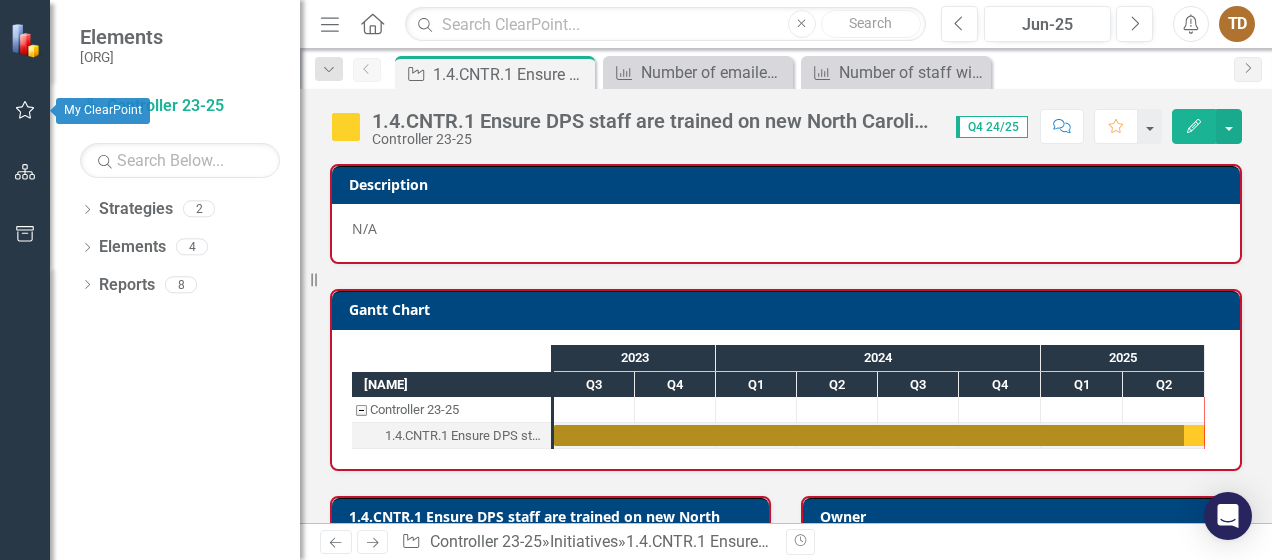 click at bounding box center (25, 111) 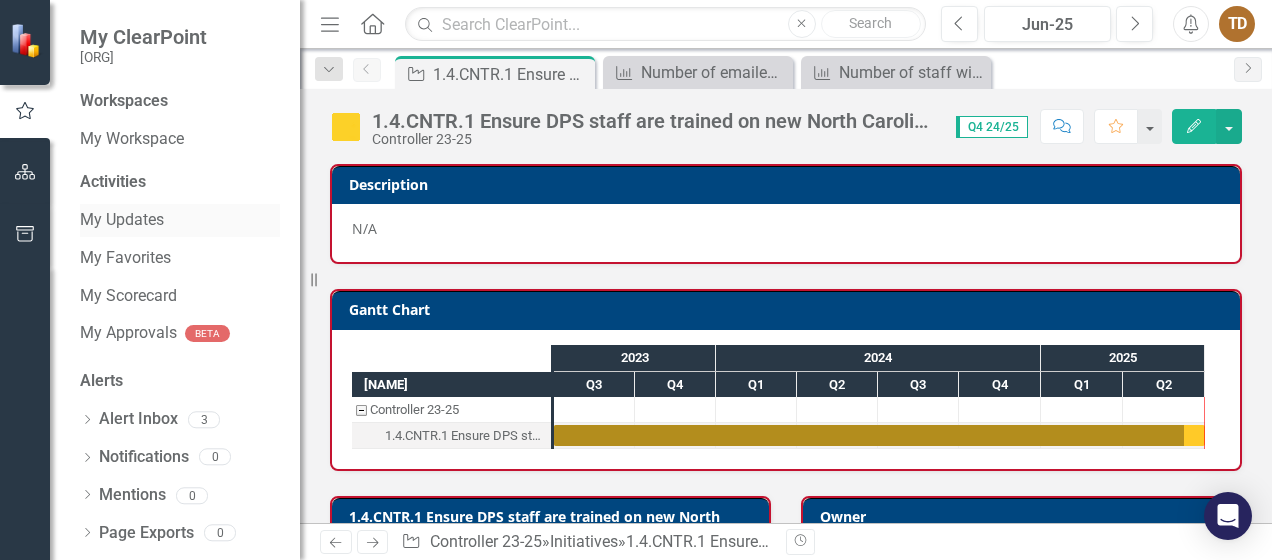 click on "My Updates" at bounding box center (180, 220) 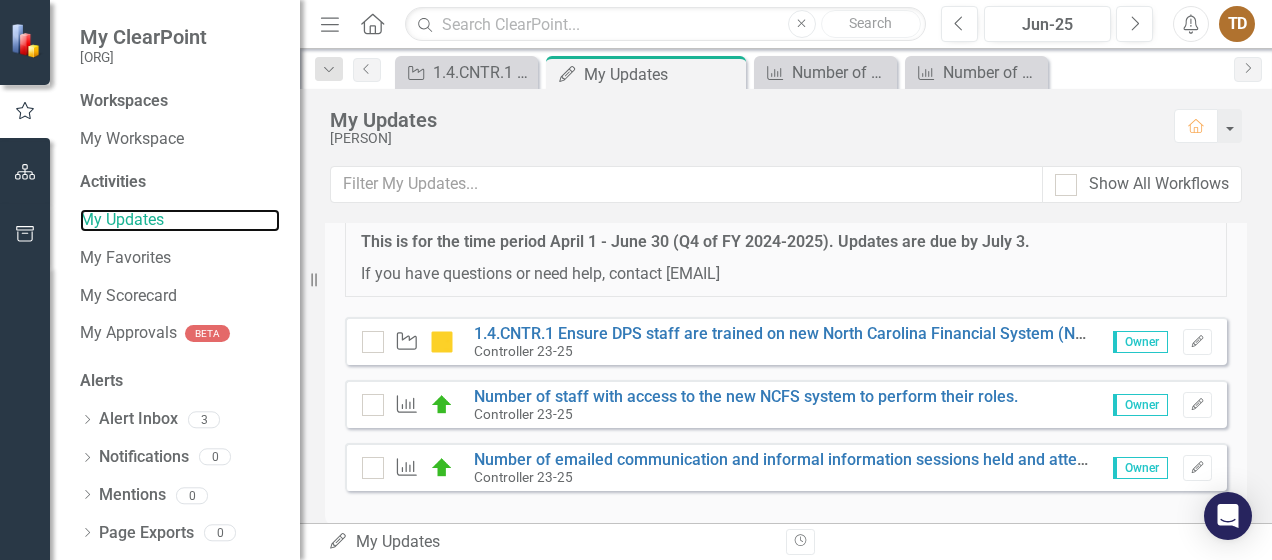 scroll, scrollTop: 378, scrollLeft: 0, axis: vertical 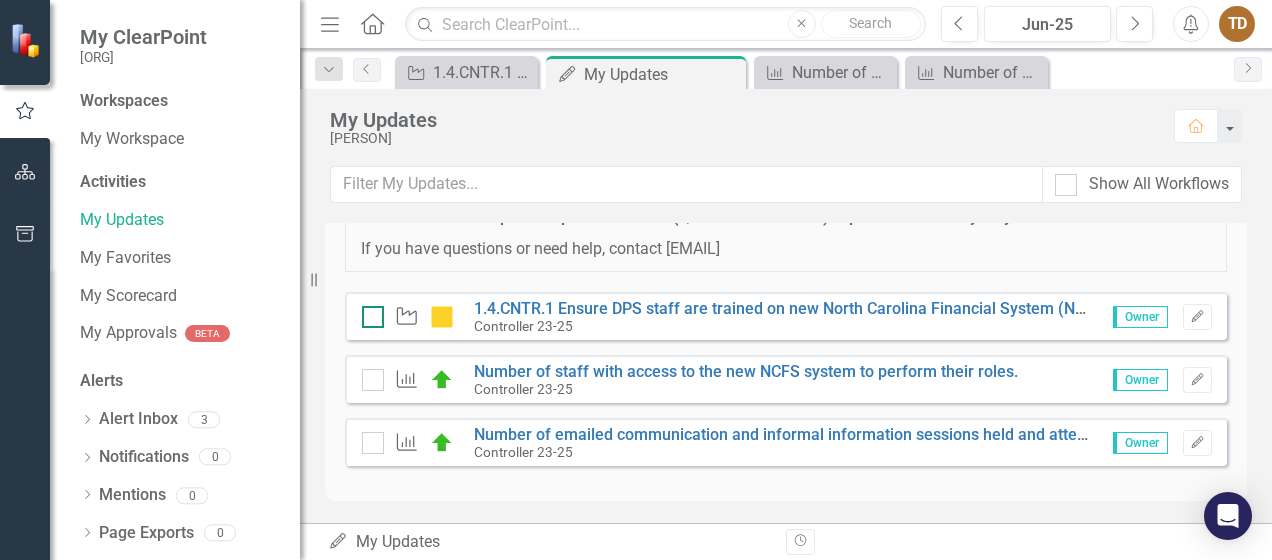 click at bounding box center (373, 317) 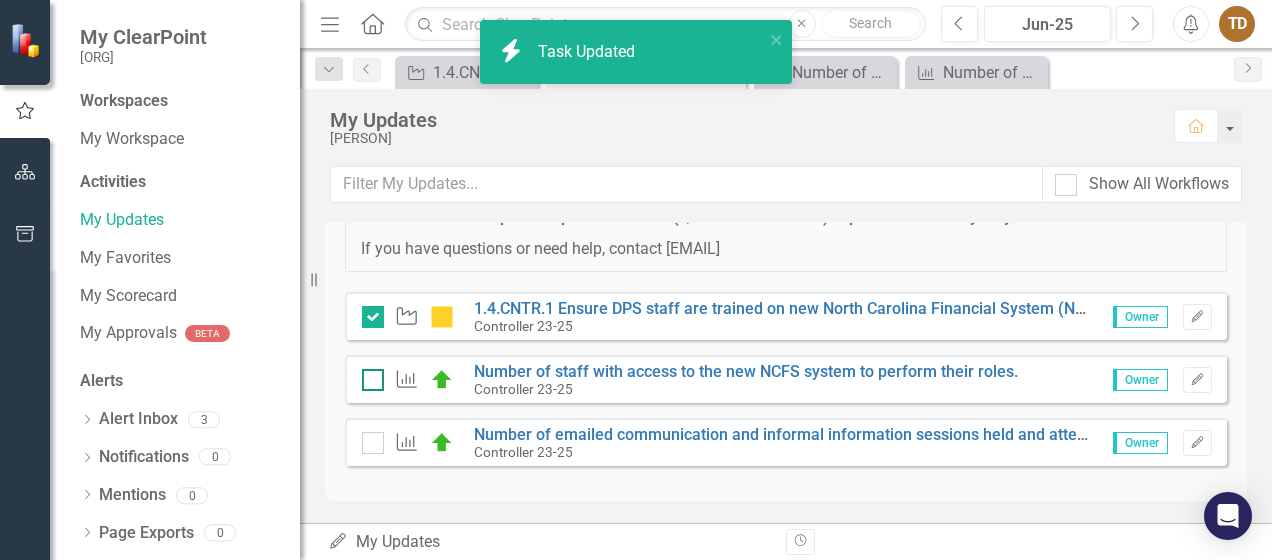 click at bounding box center [368, 375] 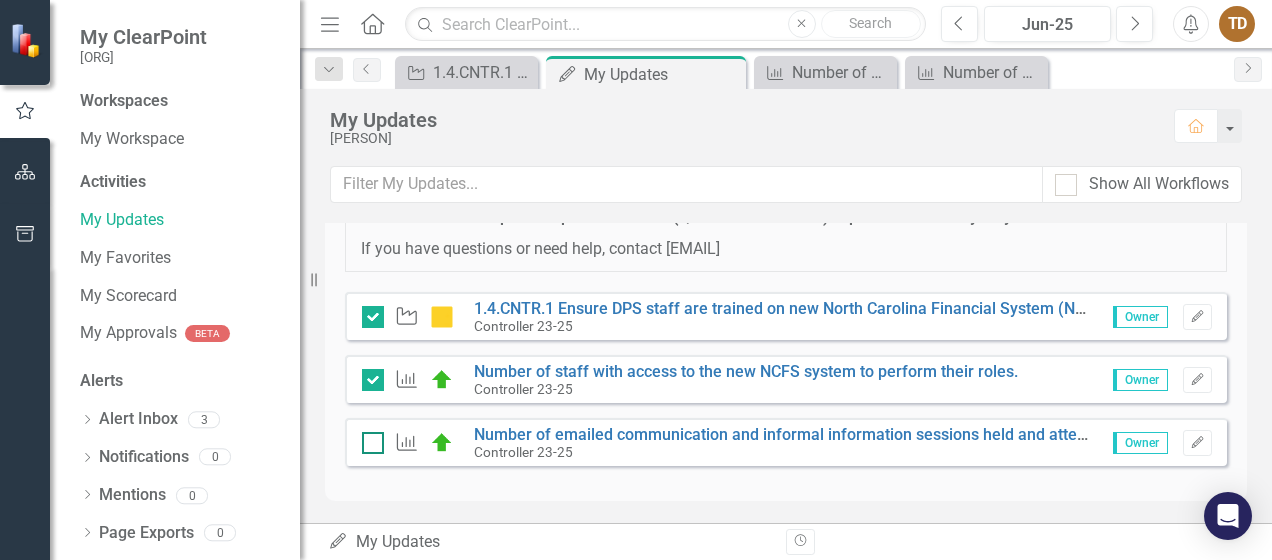 click at bounding box center (368, 438) 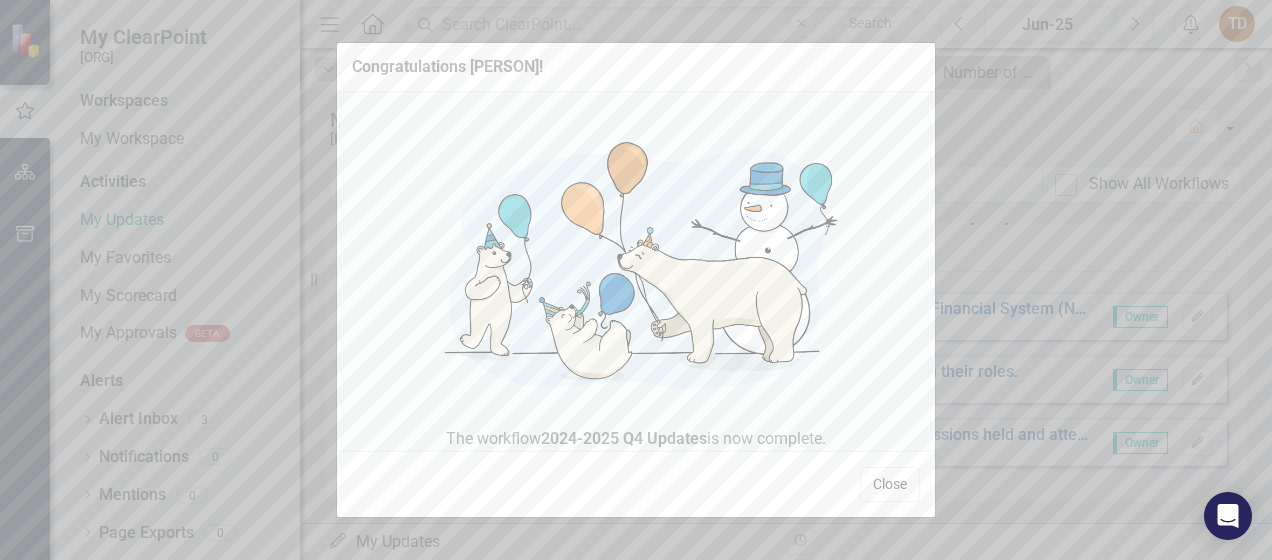 click on "Close" at bounding box center [890, 484] 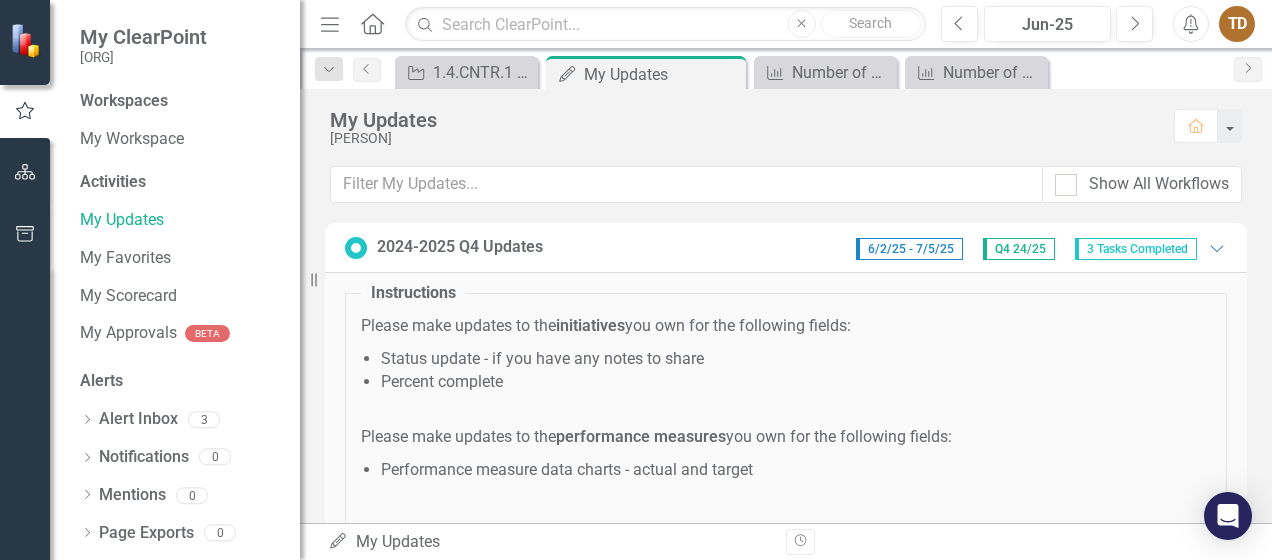 scroll, scrollTop: 378, scrollLeft: 0, axis: vertical 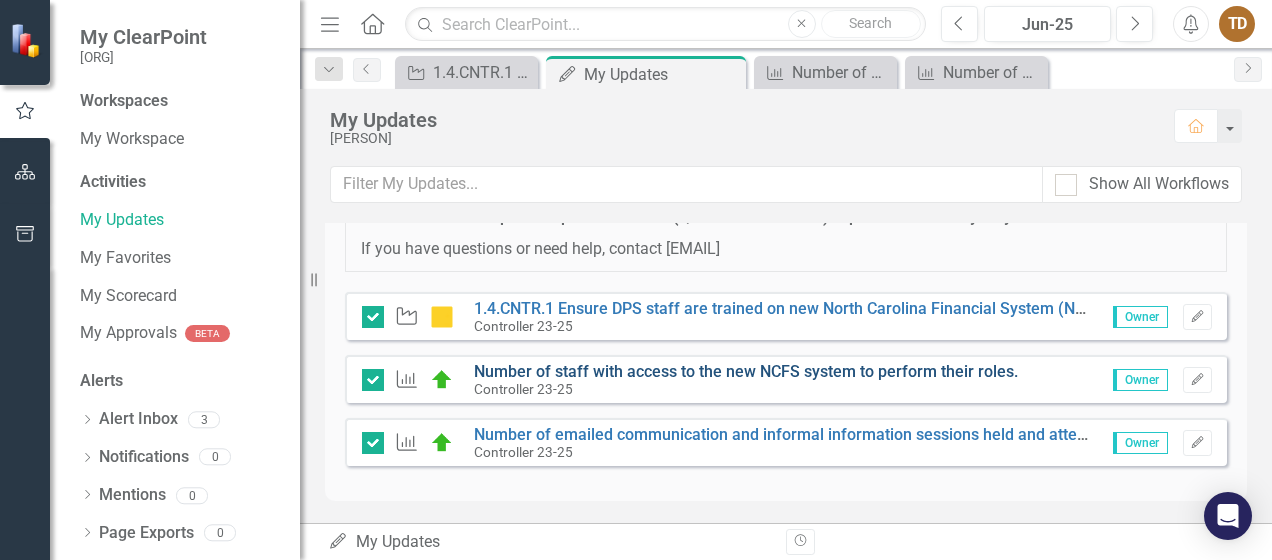click on "Number of staff with access to the new NCFS system to perform their roles." at bounding box center [746, 371] 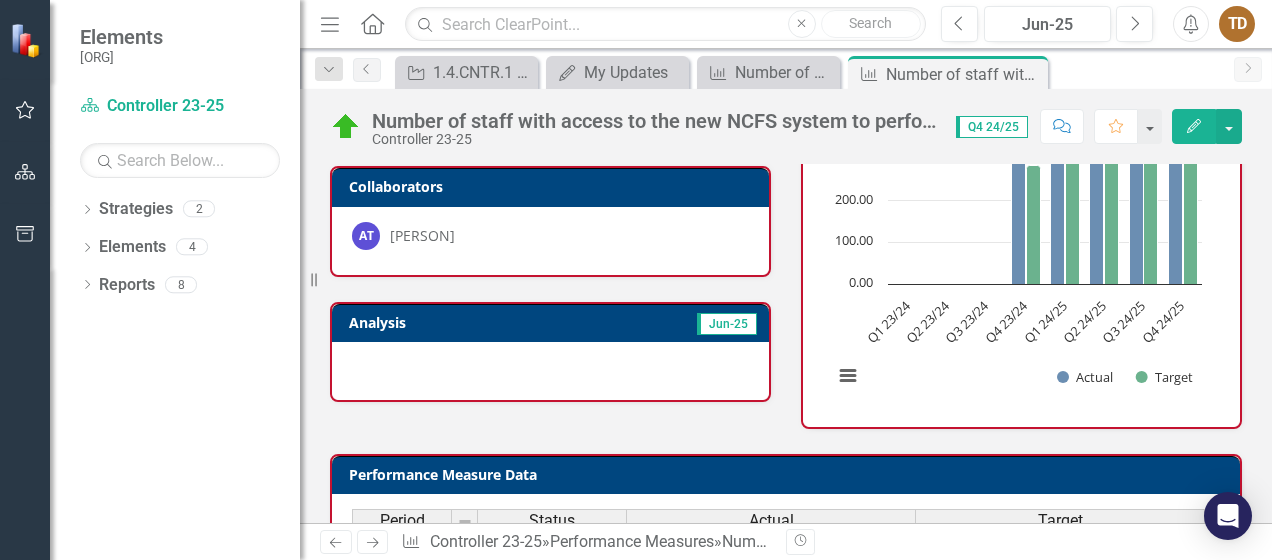 scroll, scrollTop: 0, scrollLeft: 0, axis: both 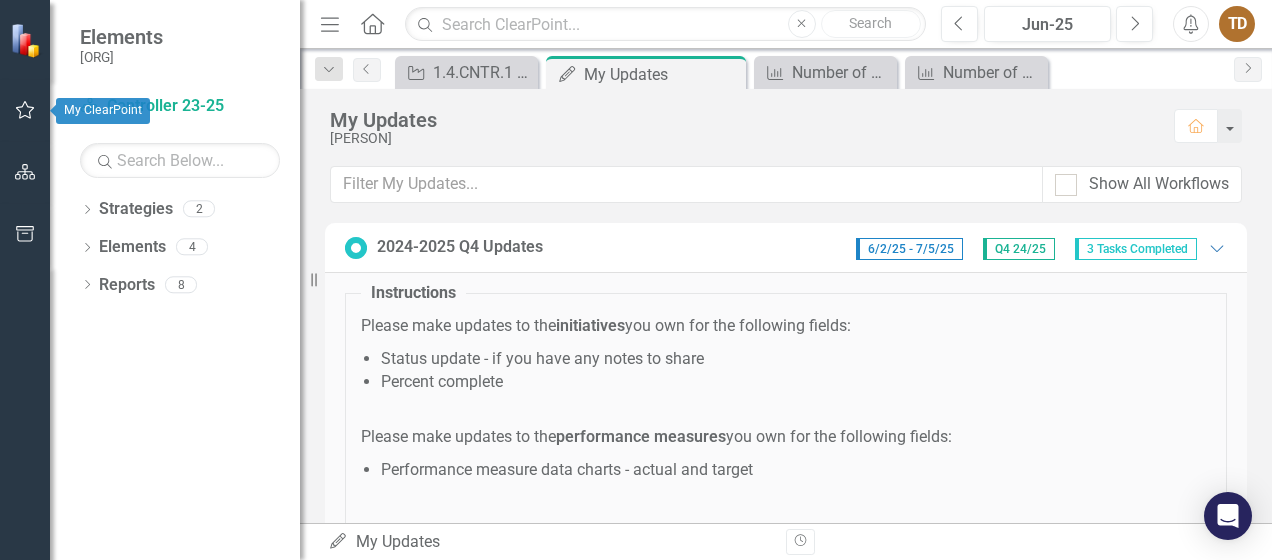 click at bounding box center [25, 110] 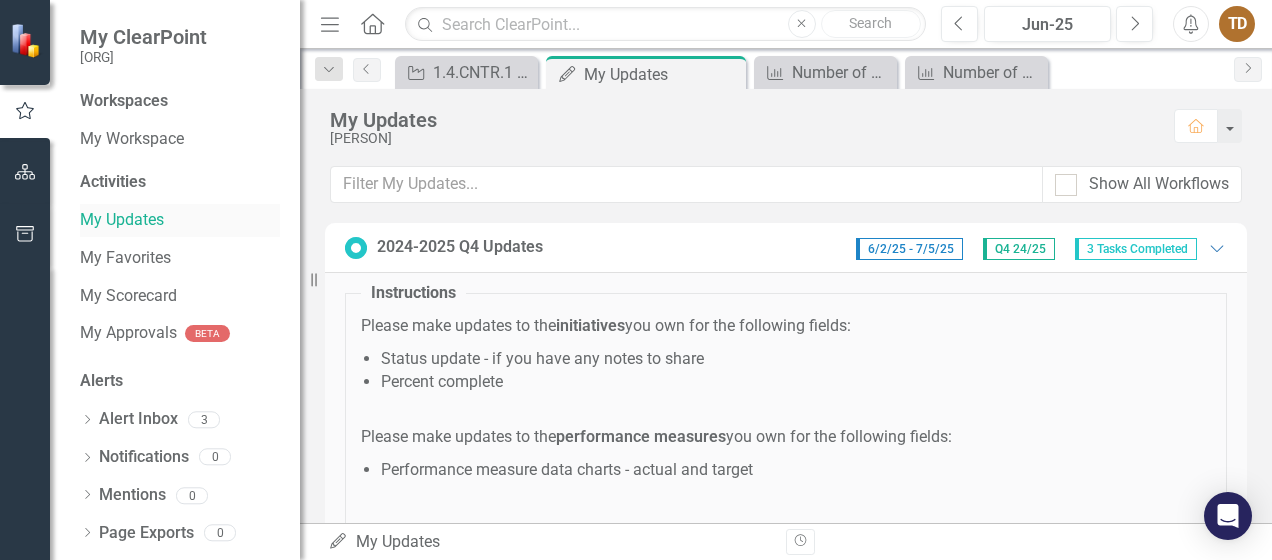 click on "My Updates" at bounding box center [180, 220] 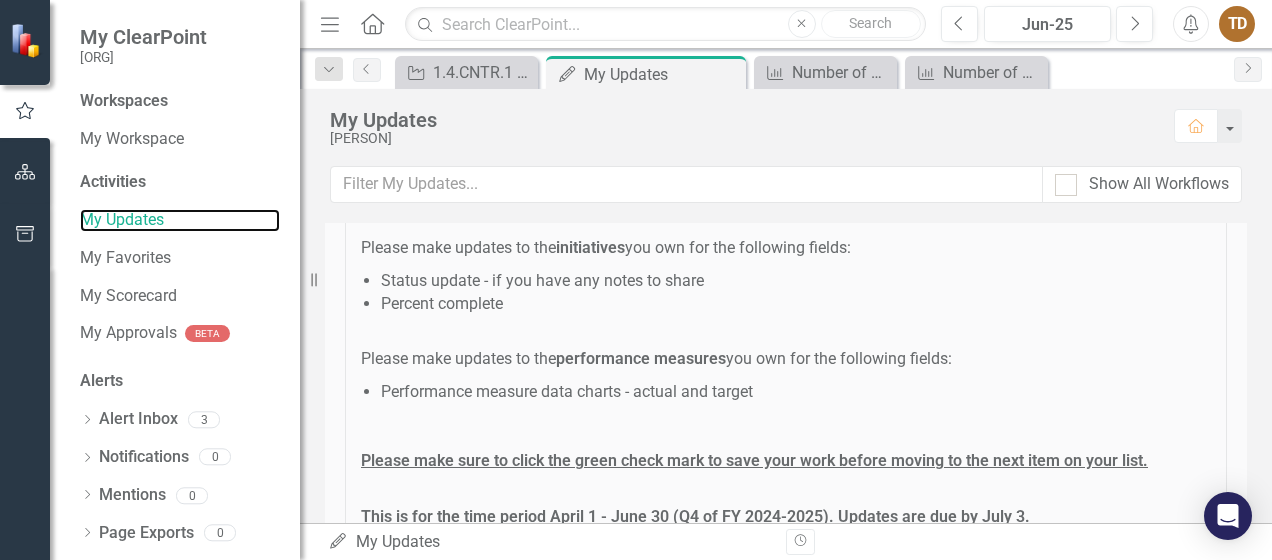 scroll, scrollTop: 378, scrollLeft: 0, axis: vertical 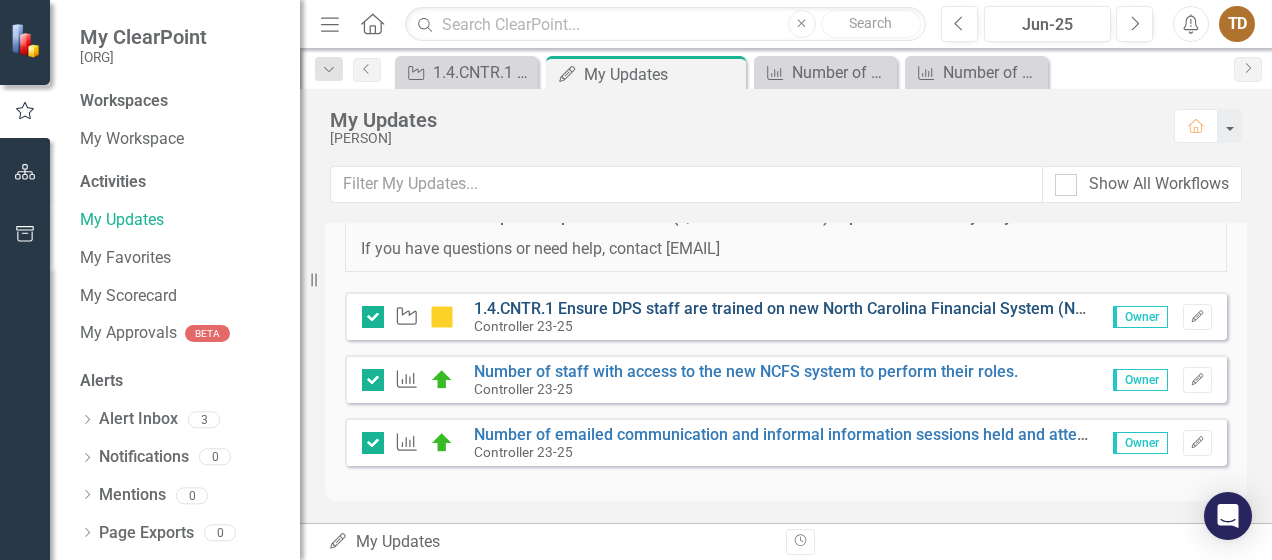 click on "1.4.CNTR.1 Ensure DPS staff are trained on new North Carolina Financial System (NCFS) to facilitate a smooth rollout of the system." at bounding box center [948, 308] 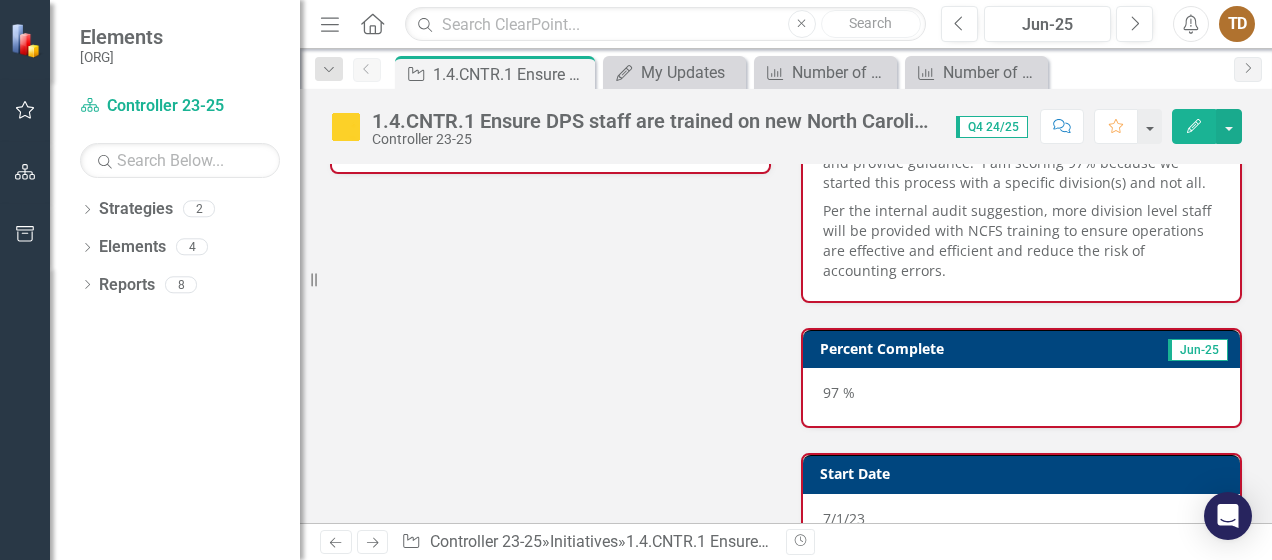 scroll, scrollTop: 1012, scrollLeft: 0, axis: vertical 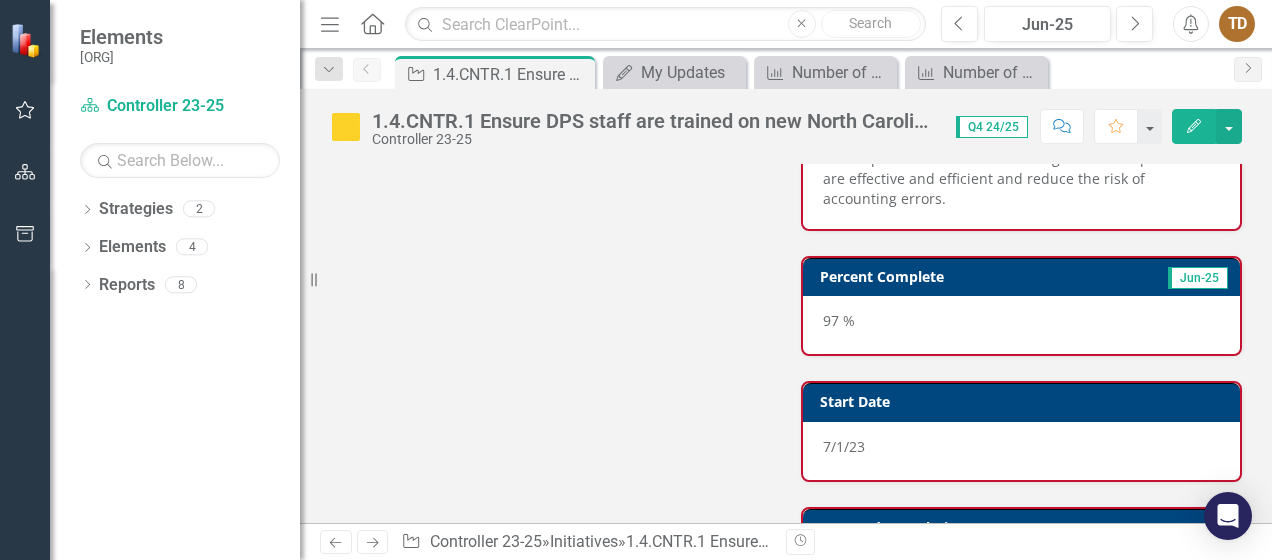 click on "Edit" at bounding box center [1194, 126] 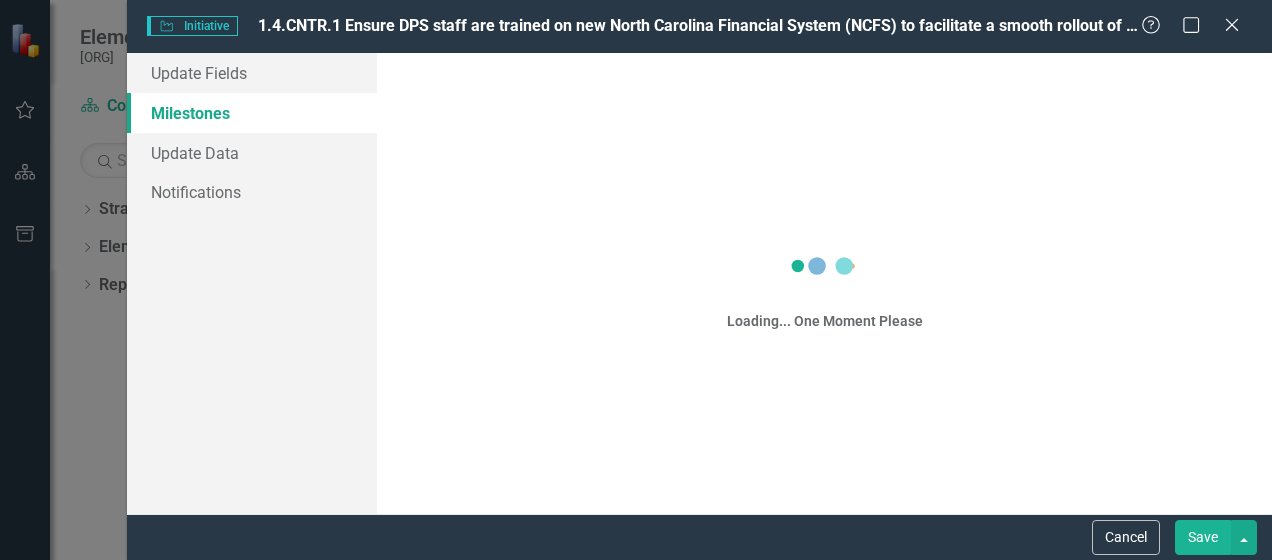 scroll, scrollTop: 0, scrollLeft: 0, axis: both 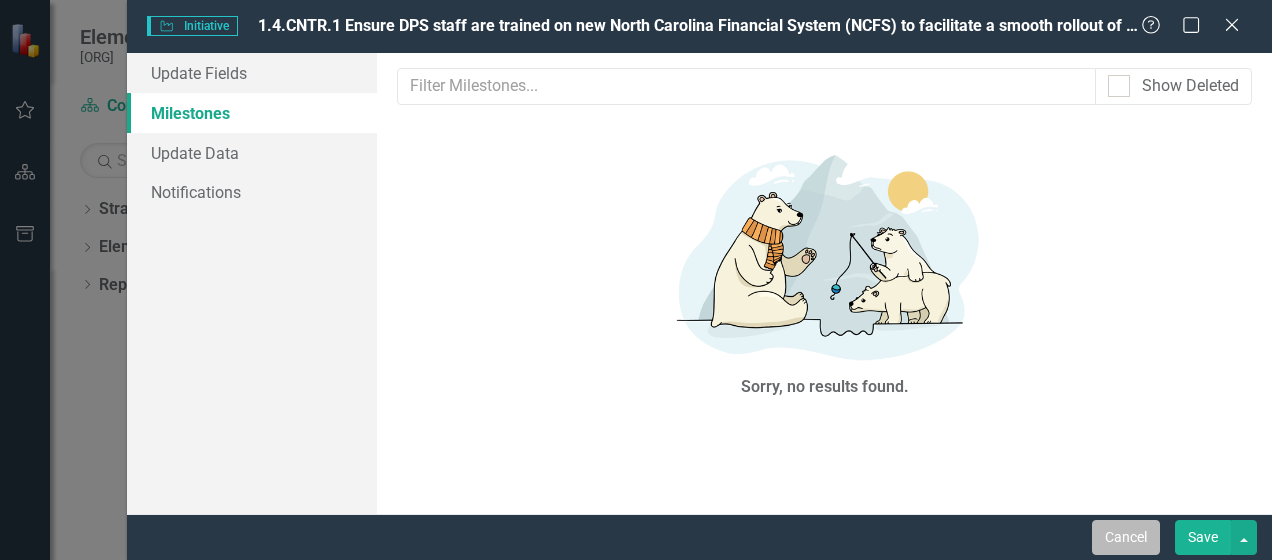 click on "Cancel" at bounding box center (1126, 537) 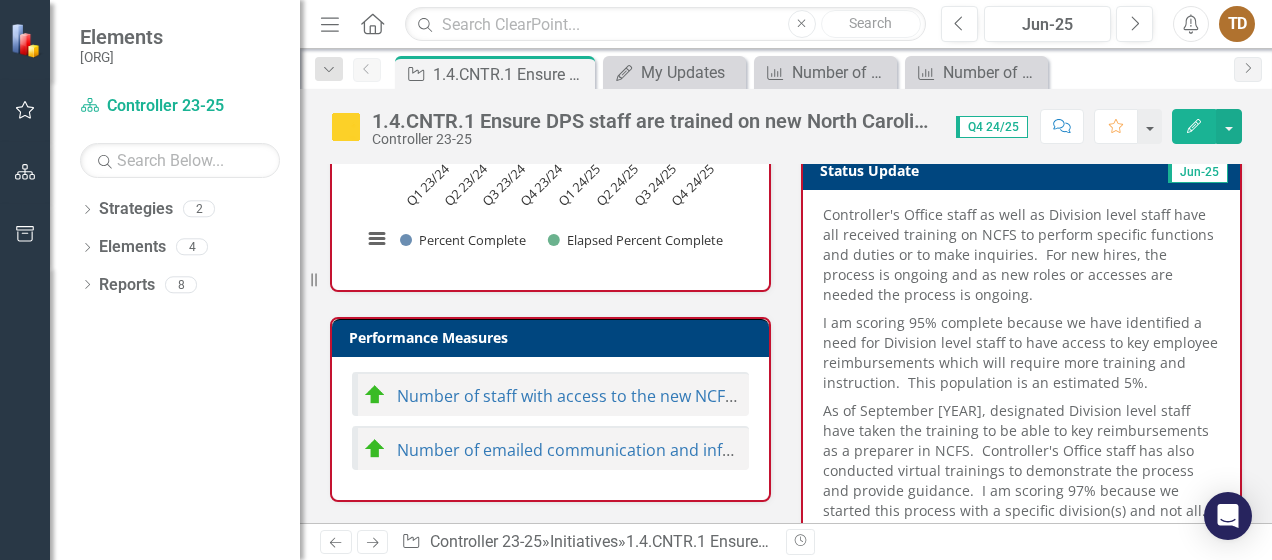 scroll, scrollTop: 712, scrollLeft: 0, axis: vertical 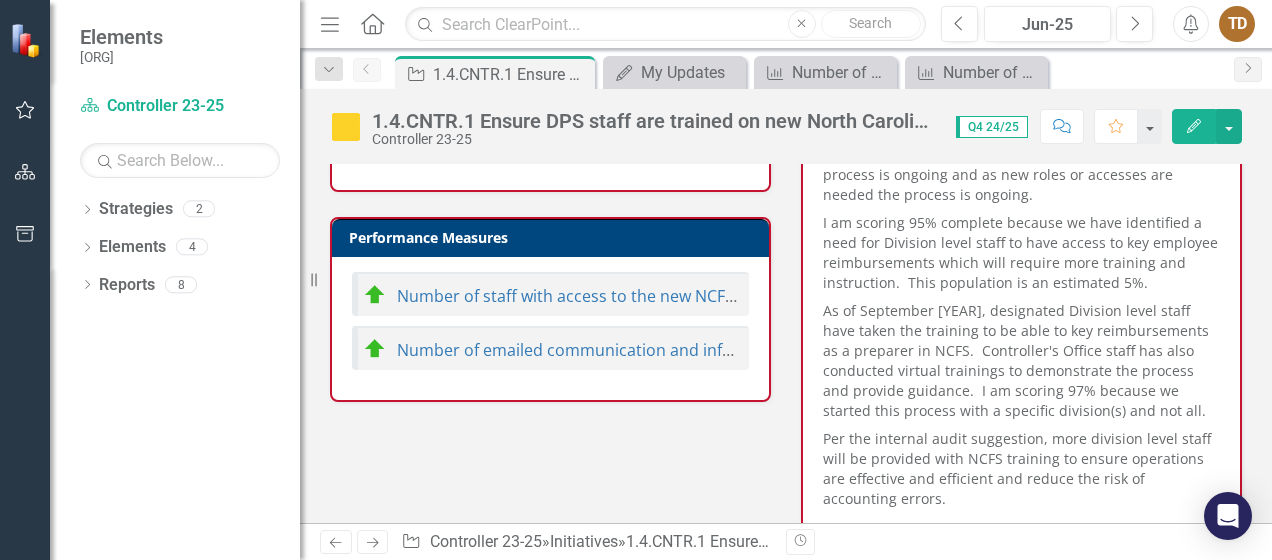 click on "Edit" at bounding box center (1194, 126) 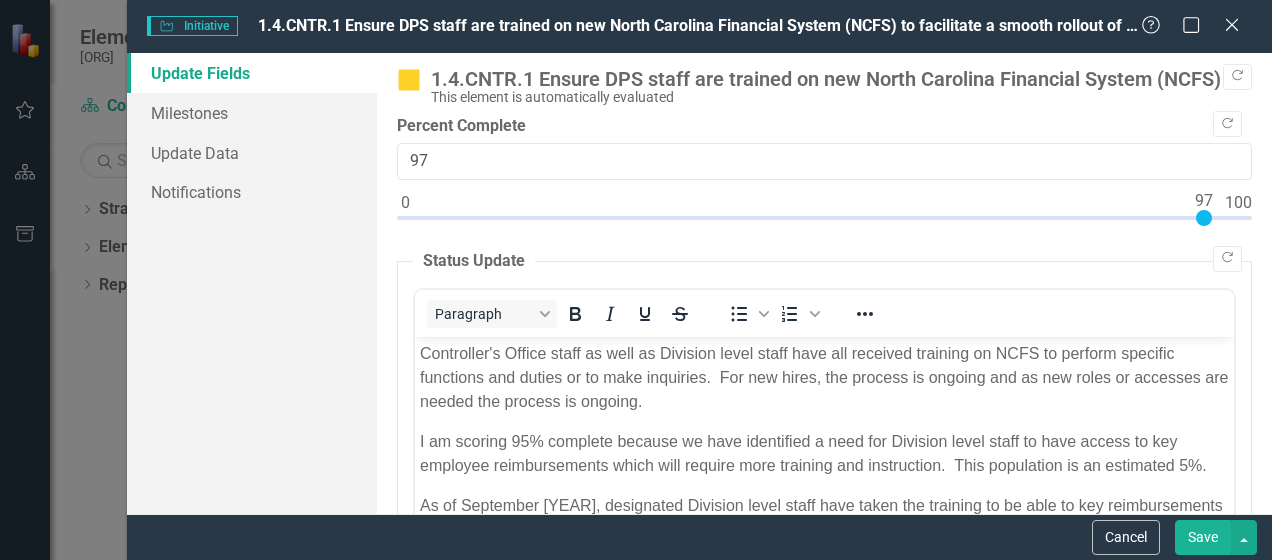 scroll, scrollTop: 0, scrollLeft: 0, axis: both 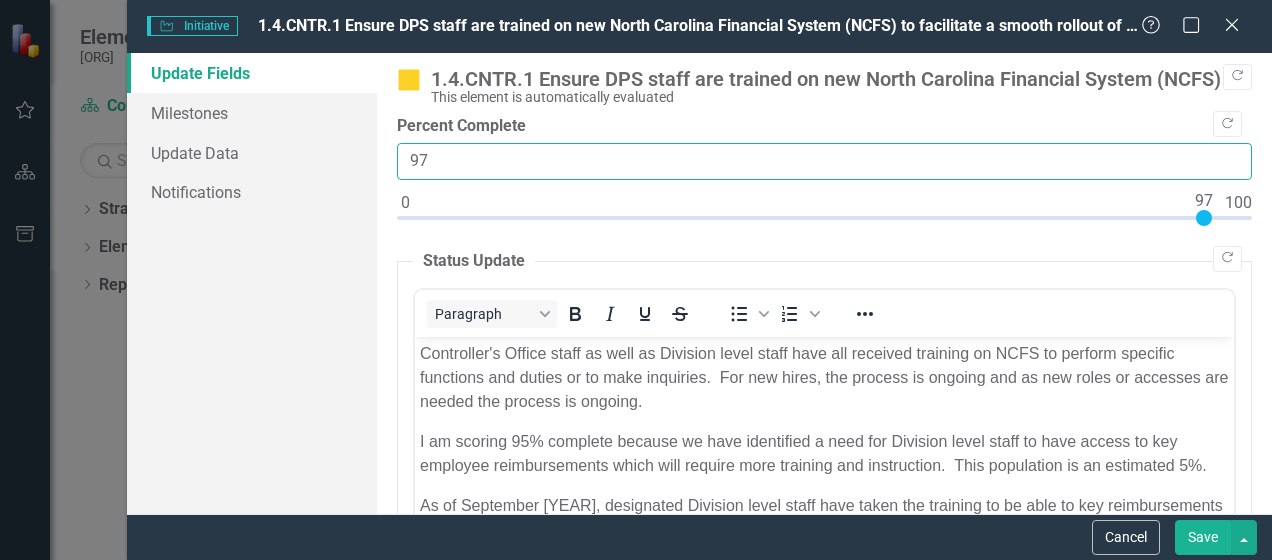 click on "97" at bounding box center (824, 161) 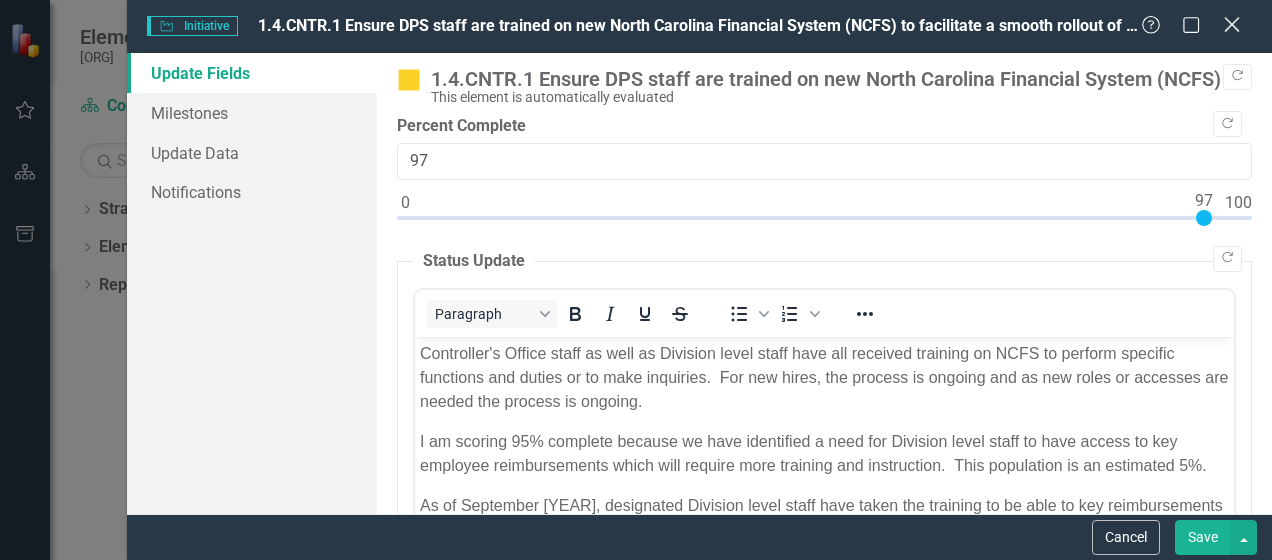 click on "Close" at bounding box center [1231, 24] 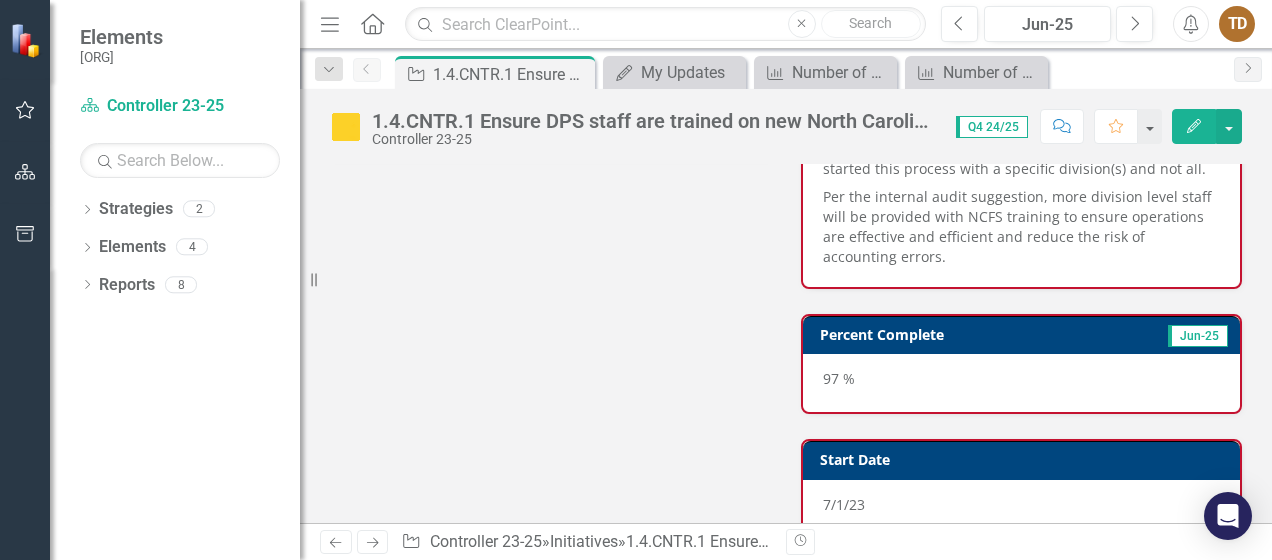 scroll, scrollTop: 912, scrollLeft: 0, axis: vertical 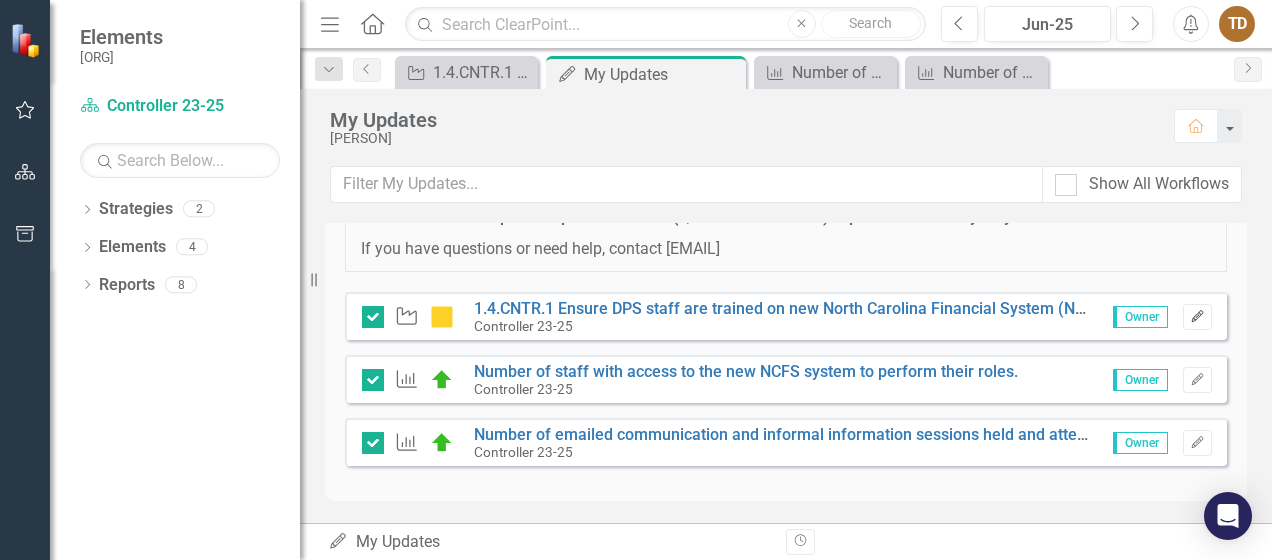 click on "Edit" at bounding box center [1197, 317] 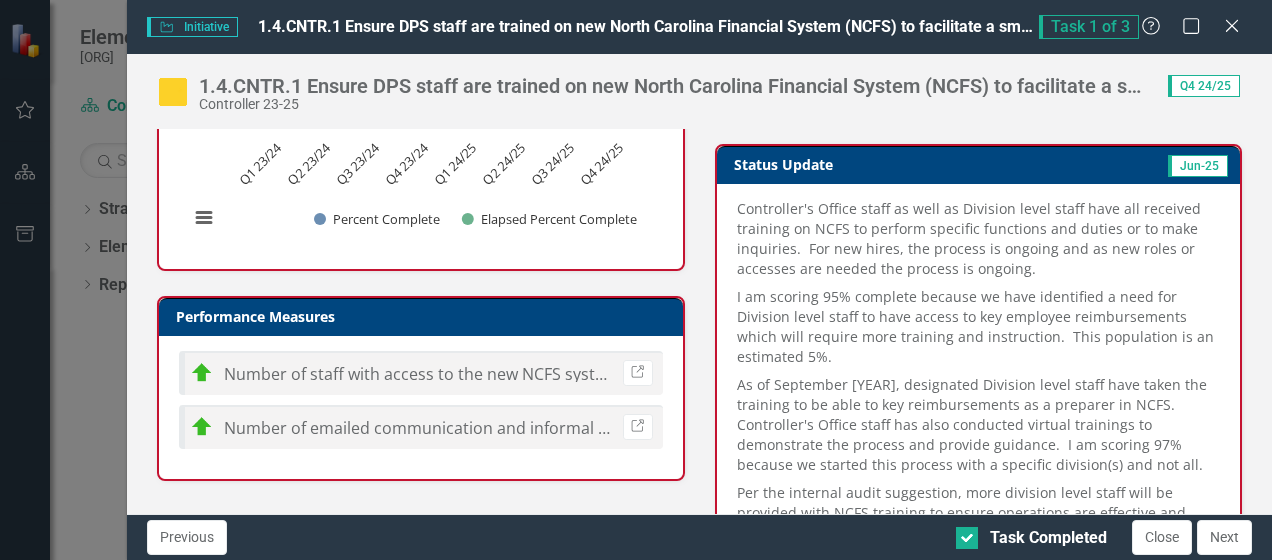 scroll, scrollTop: 800, scrollLeft: 0, axis: vertical 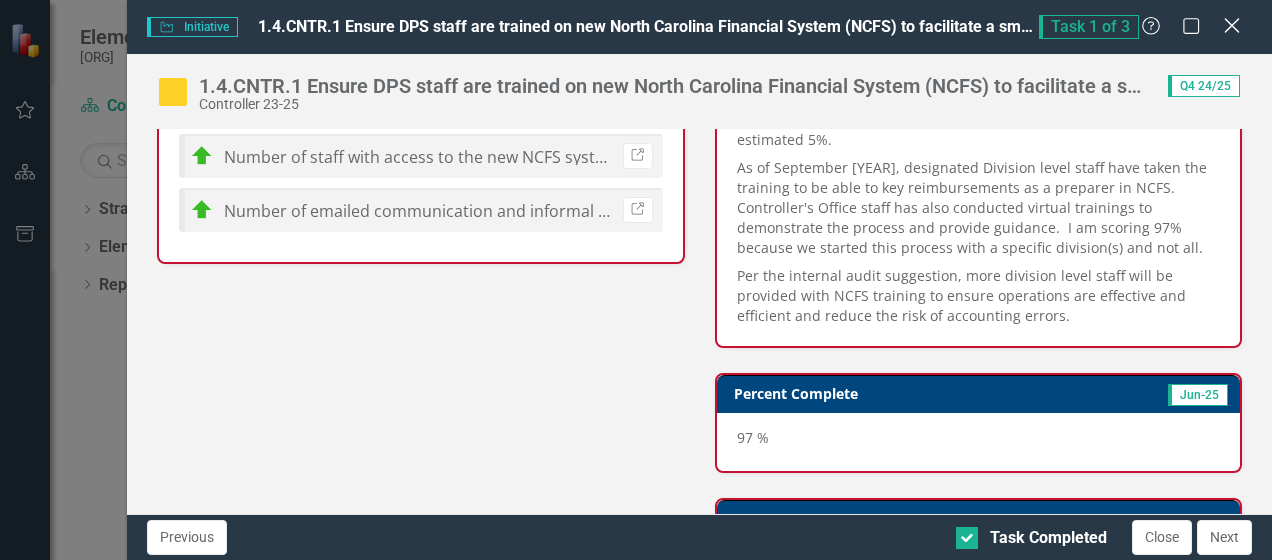click on "Close" at bounding box center (1231, 25) 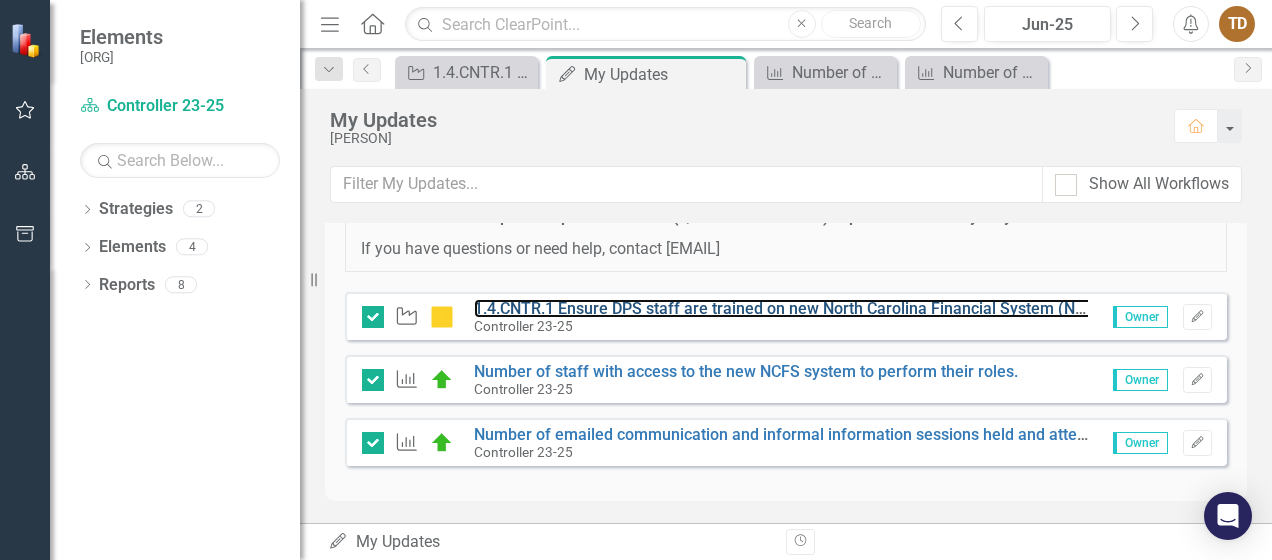 drag, startPoint x: 618, startPoint y: 304, endPoint x: 558, endPoint y: 1, distance: 308.88348 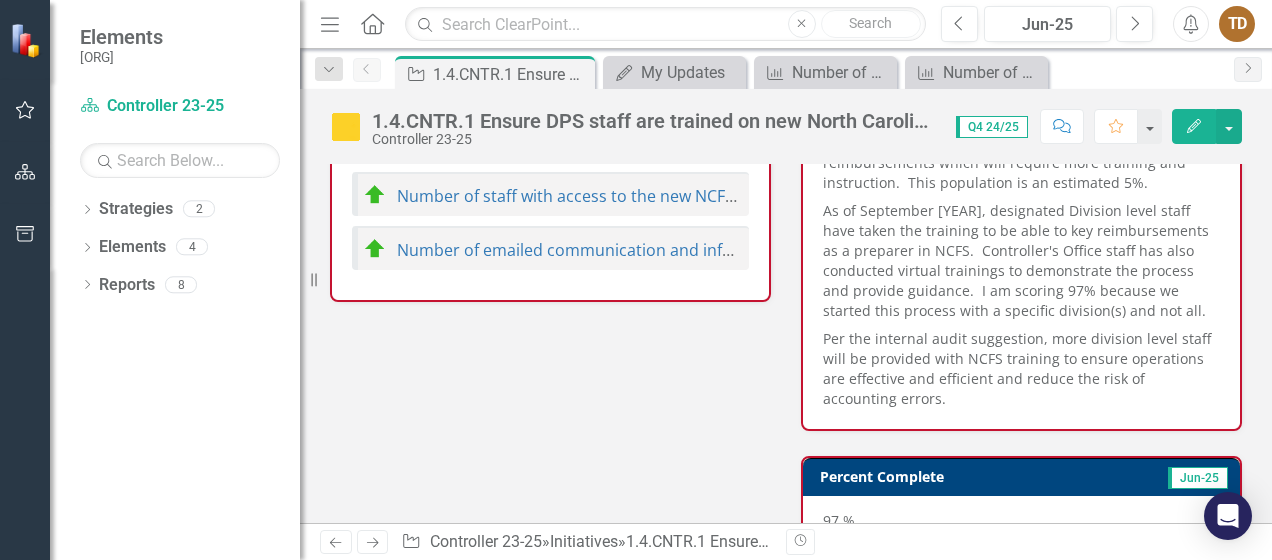 scroll, scrollTop: 812, scrollLeft: 0, axis: vertical 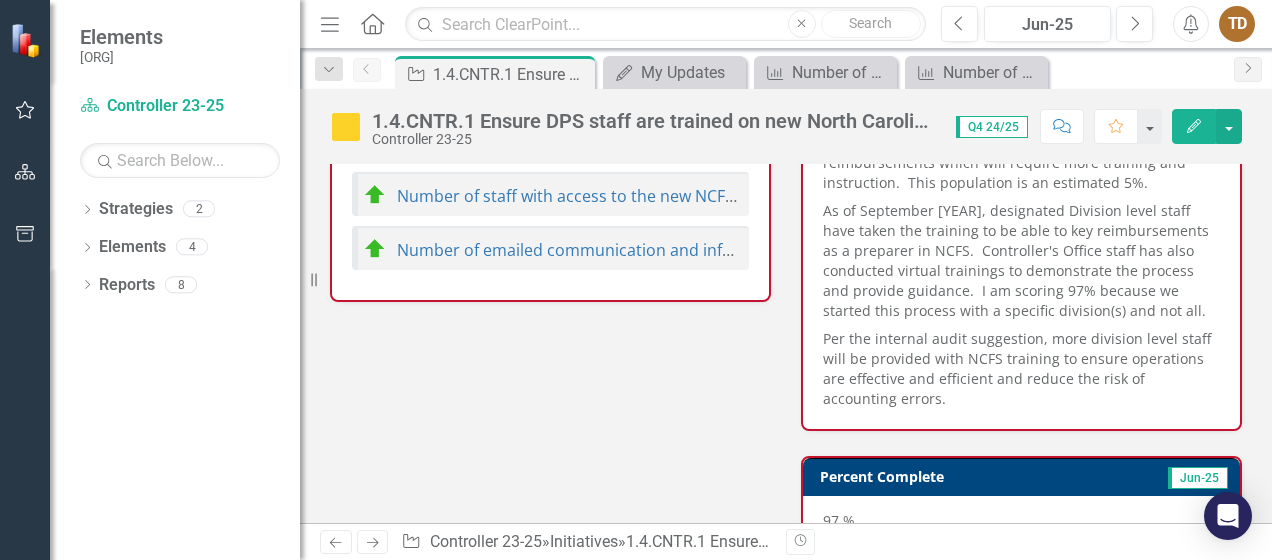 click on "Edit" at bounding box center (1194, 126) 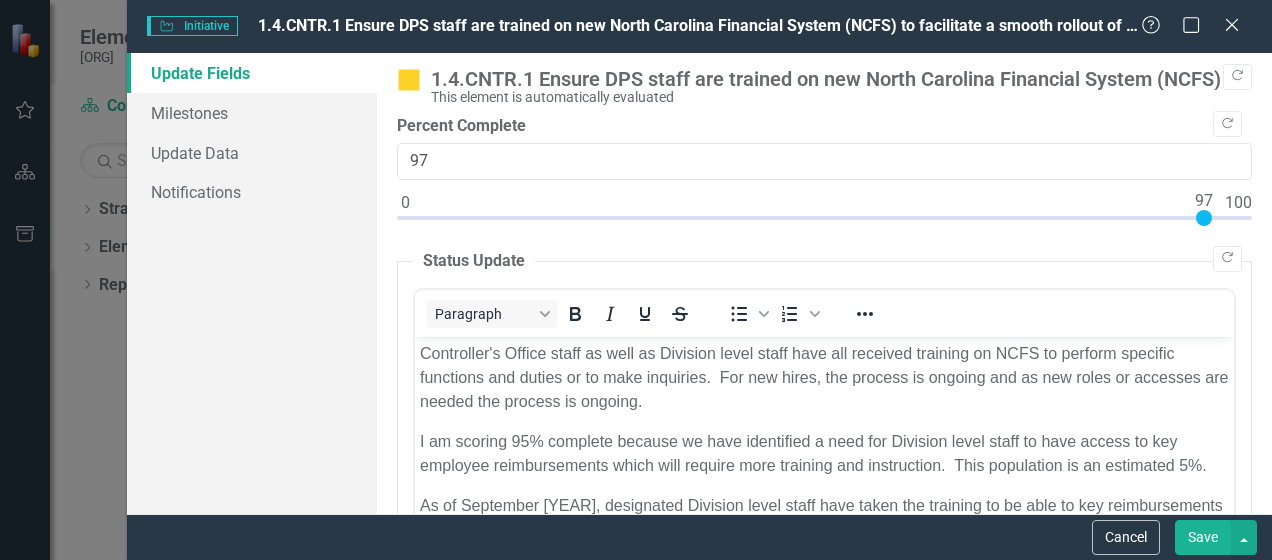 scroll, scrollTop: 12, scrollLeft: 0, axis: vertical 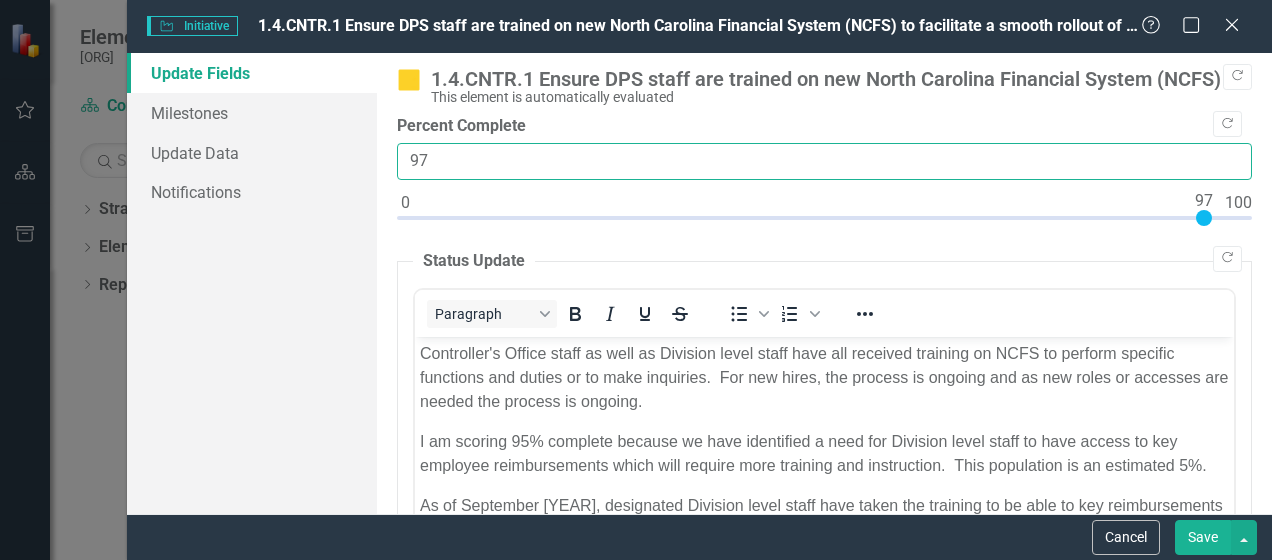click on "97" at bounding box center [824, 161] 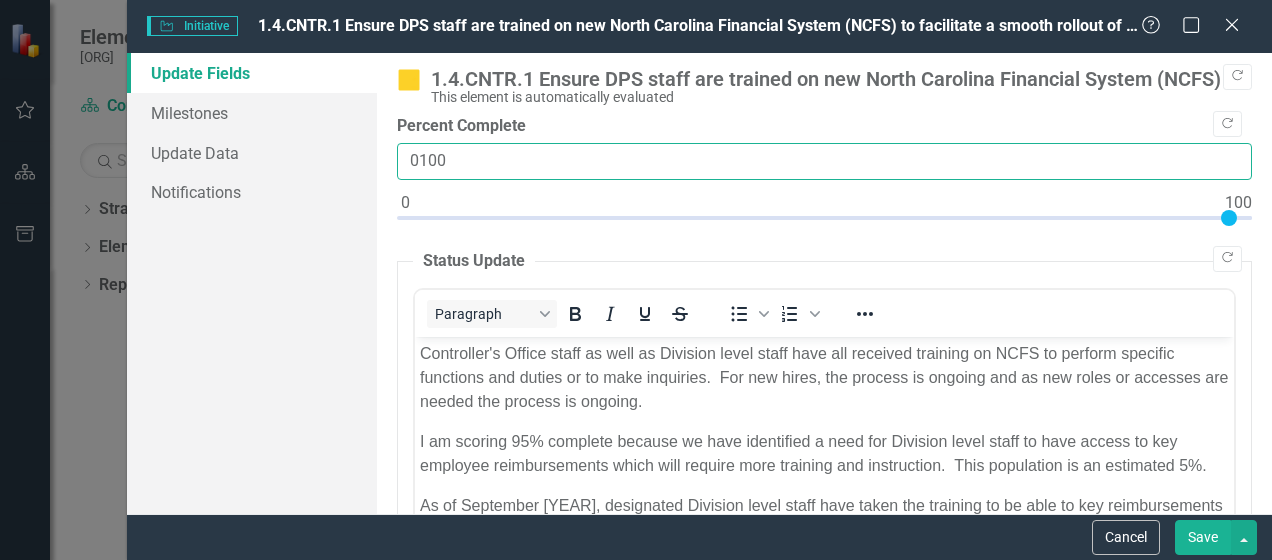 click on "0100" at bounding box center [824, 161] 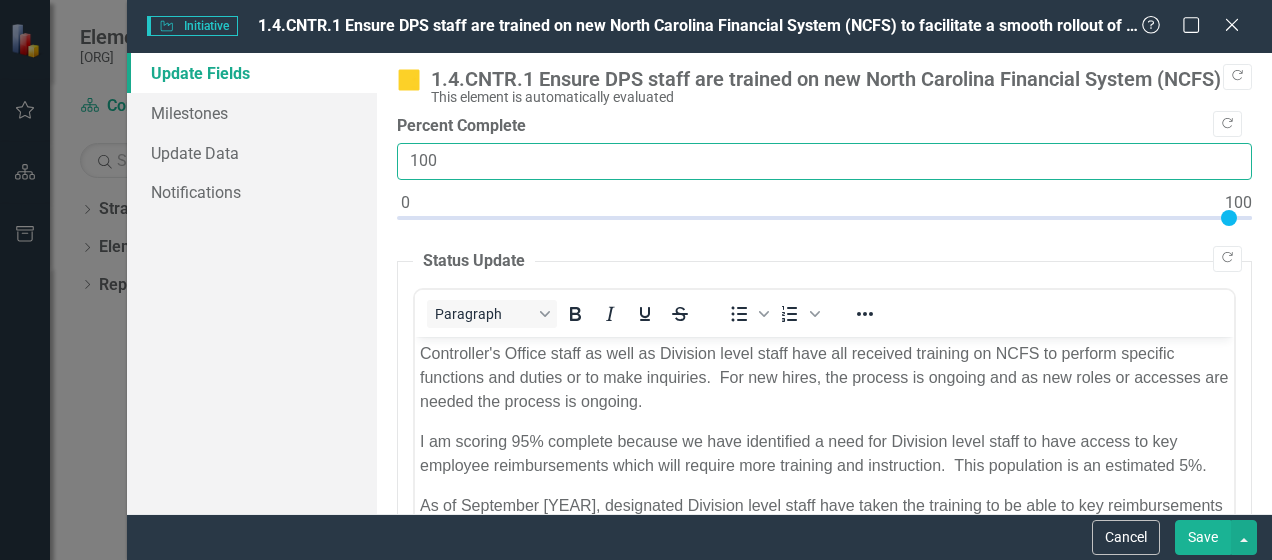 type on "100" 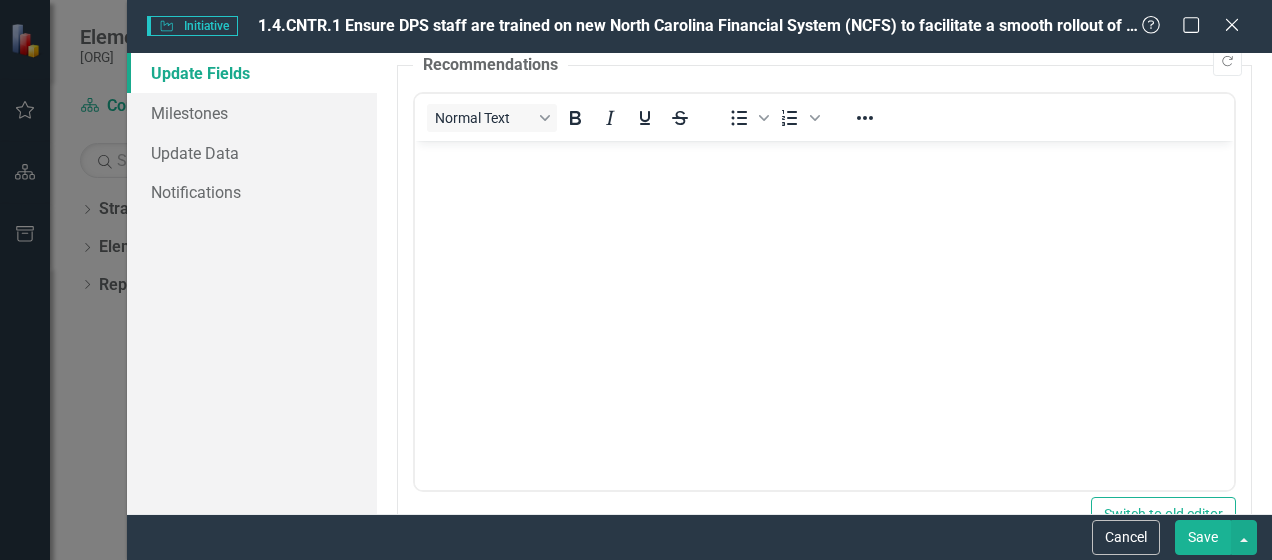 scroll, scrollTop: 821, scrollLeft: 0, axis: vertical 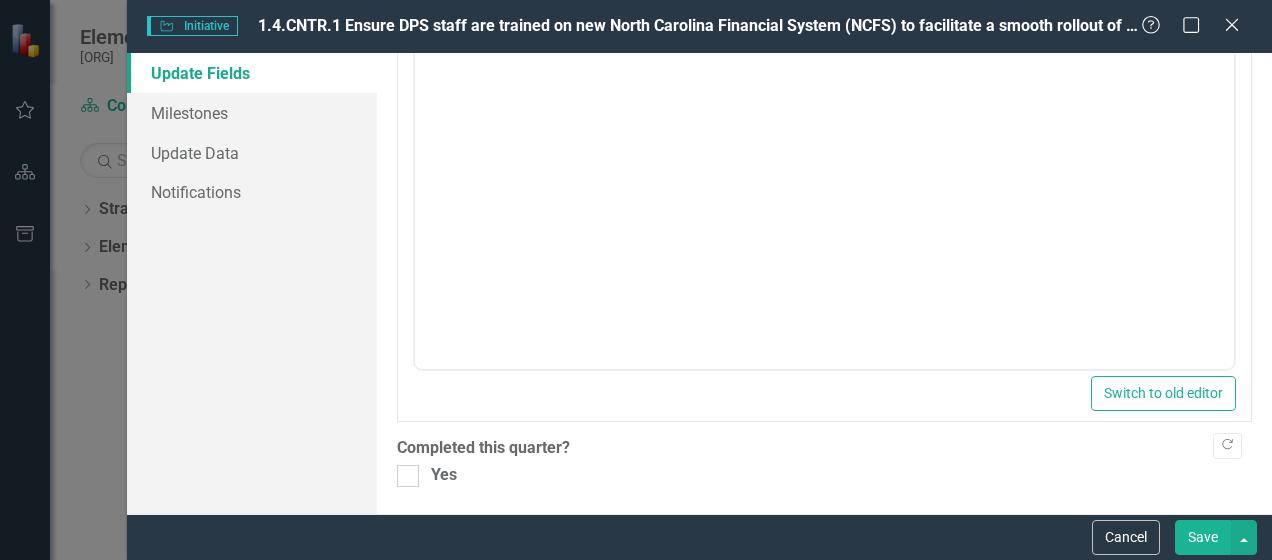 click on "Save" at bounding box center (1203, 537) 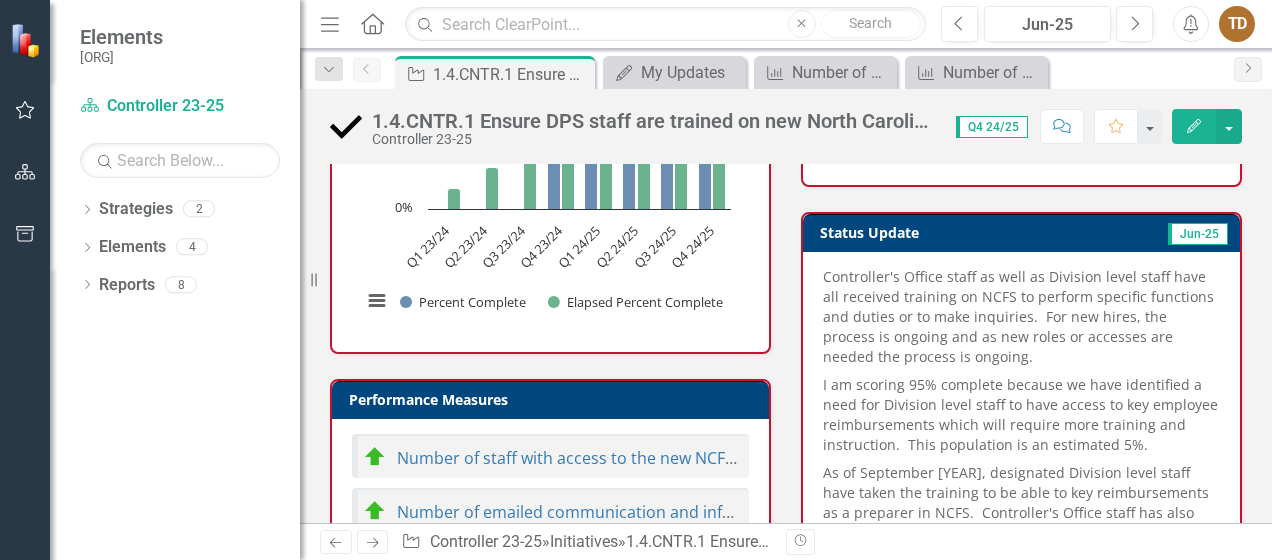 scroll, scrollTop: 412, scrollLeft: 0, axis: vertical 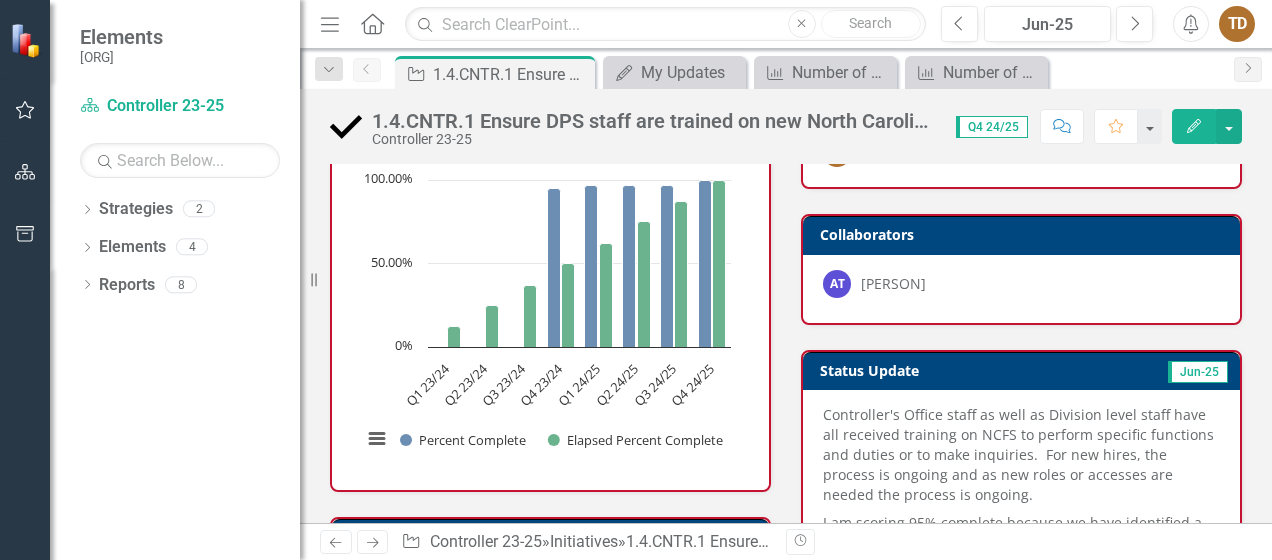 click on "Edit" at bounding box center [1194, 126] 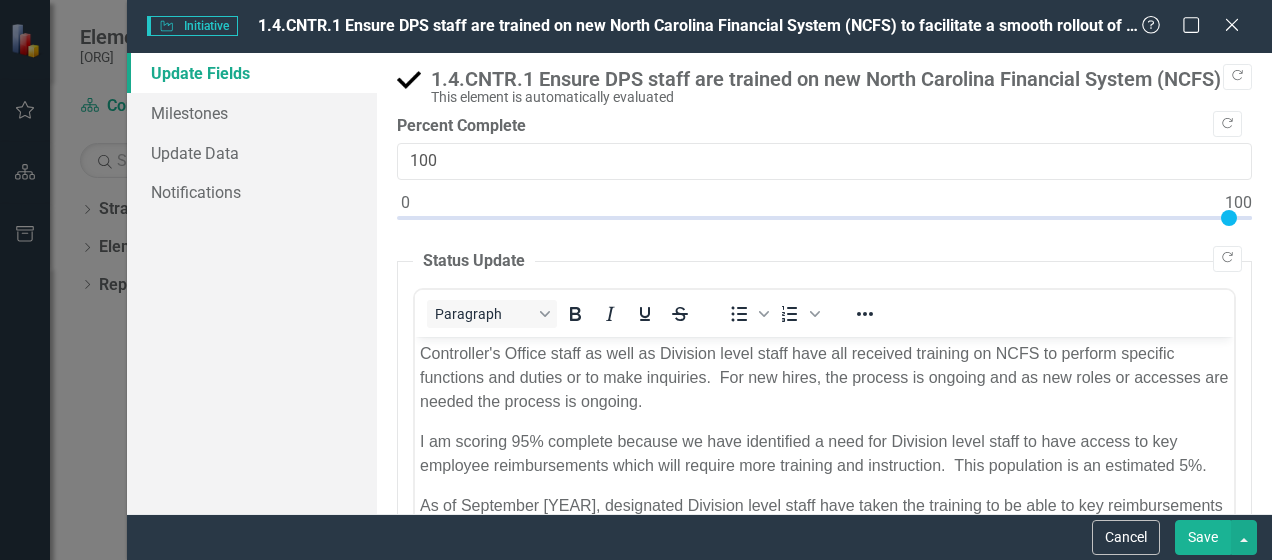 scroll, scrollTop: 12, scrollLeft: 0, axis: vertical 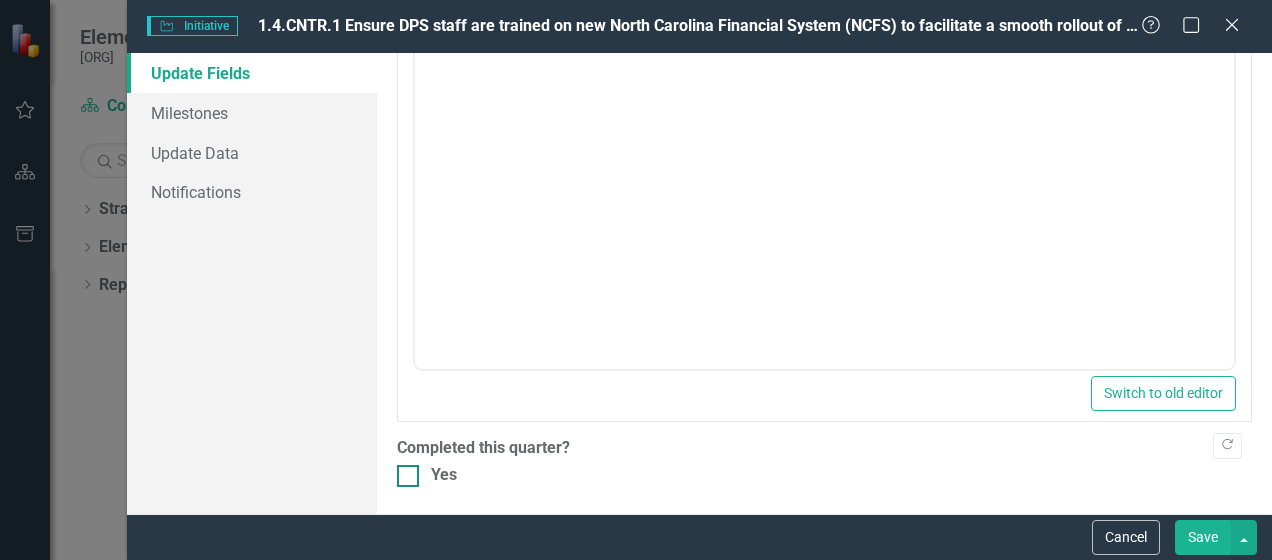 click at bounding box center [408, 476] 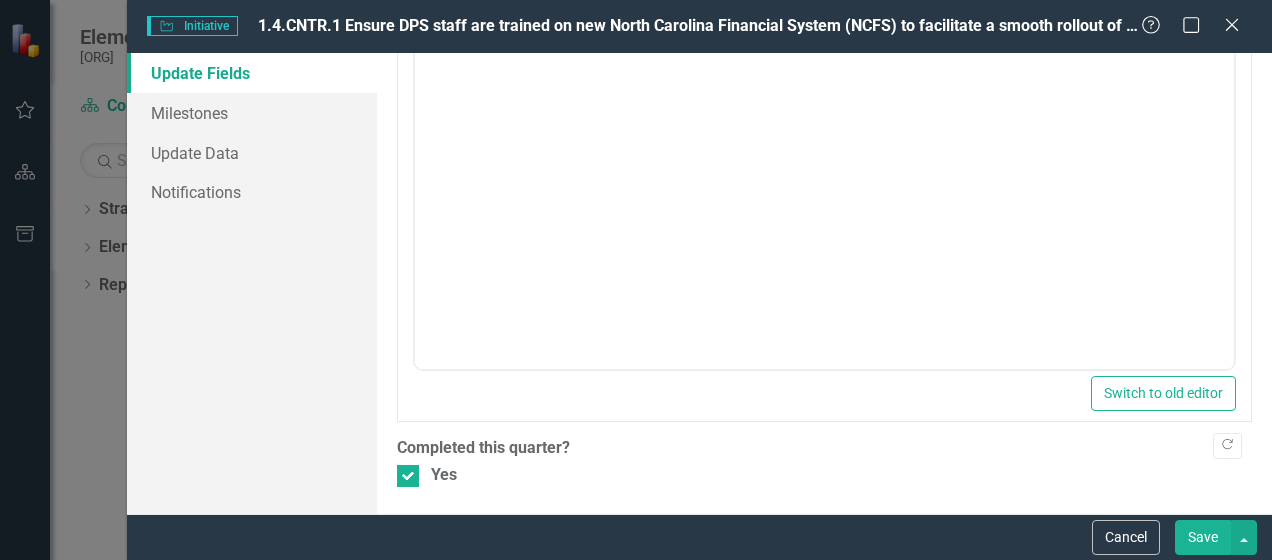 click on "Save" at bounding box center (1203, 537) 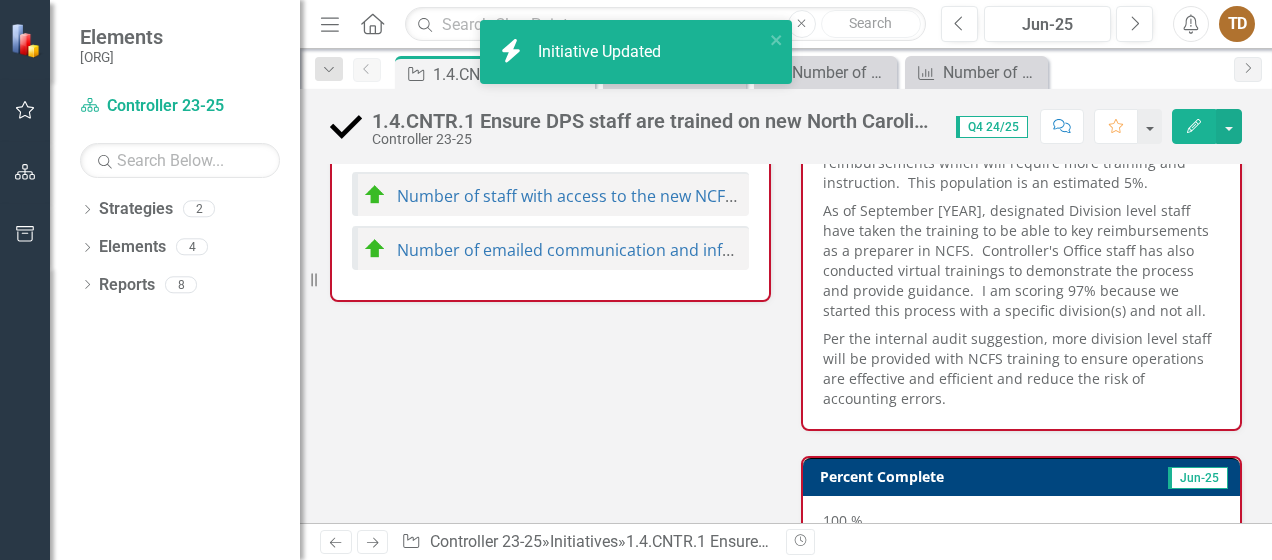scroll, scrollTop: 1112, scrollLeft: 0, axis: vertical 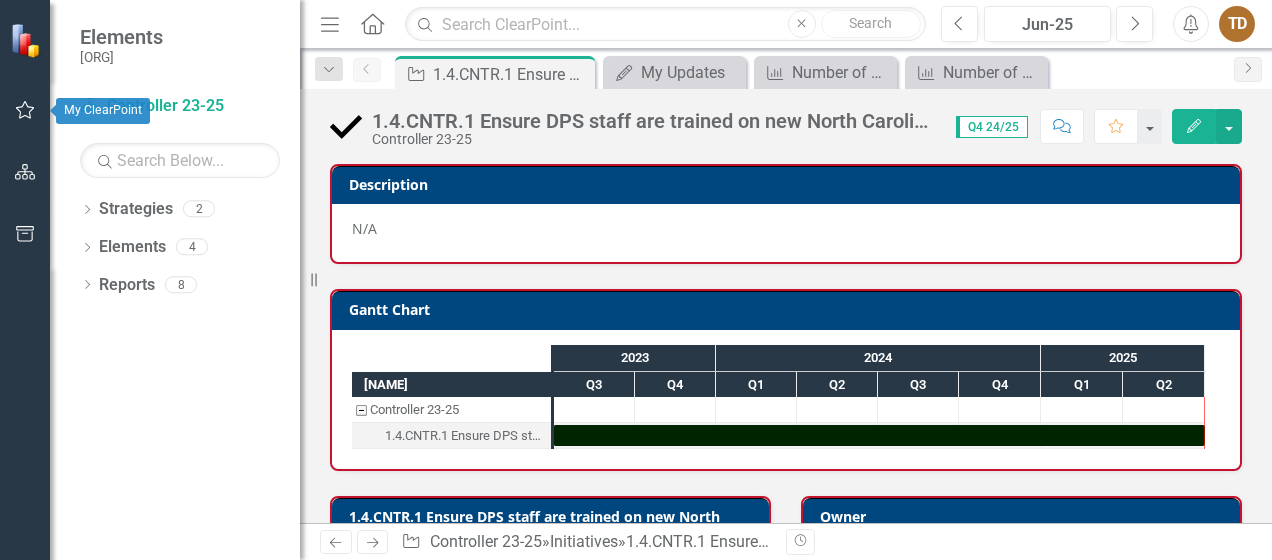 click at bounding box center (25, 110) 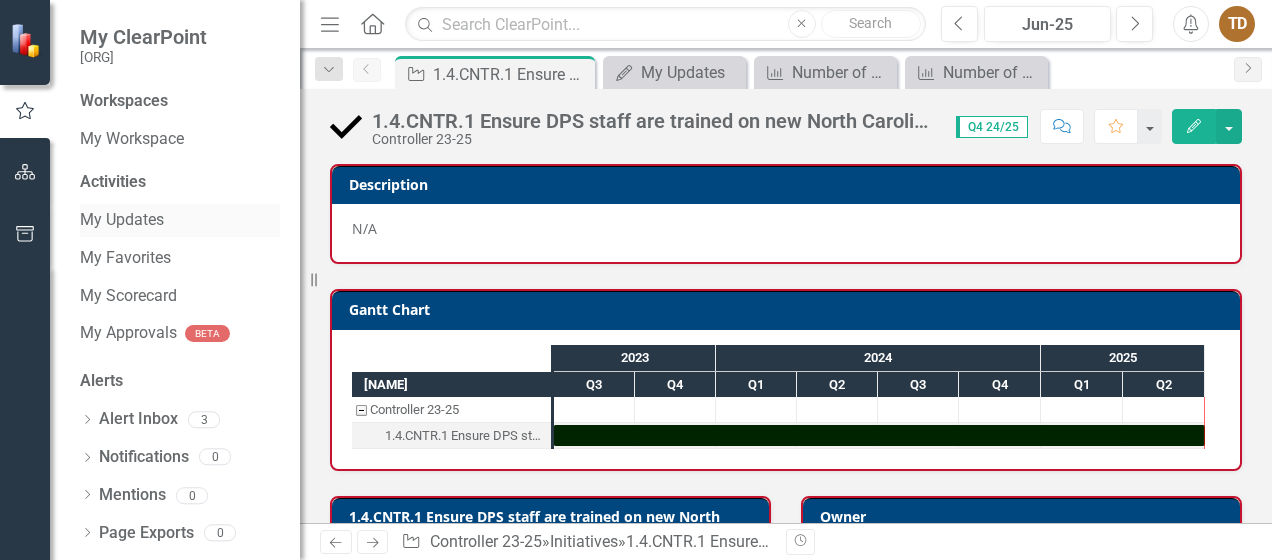 click on "My Updates" at bounding box center [180, 220] 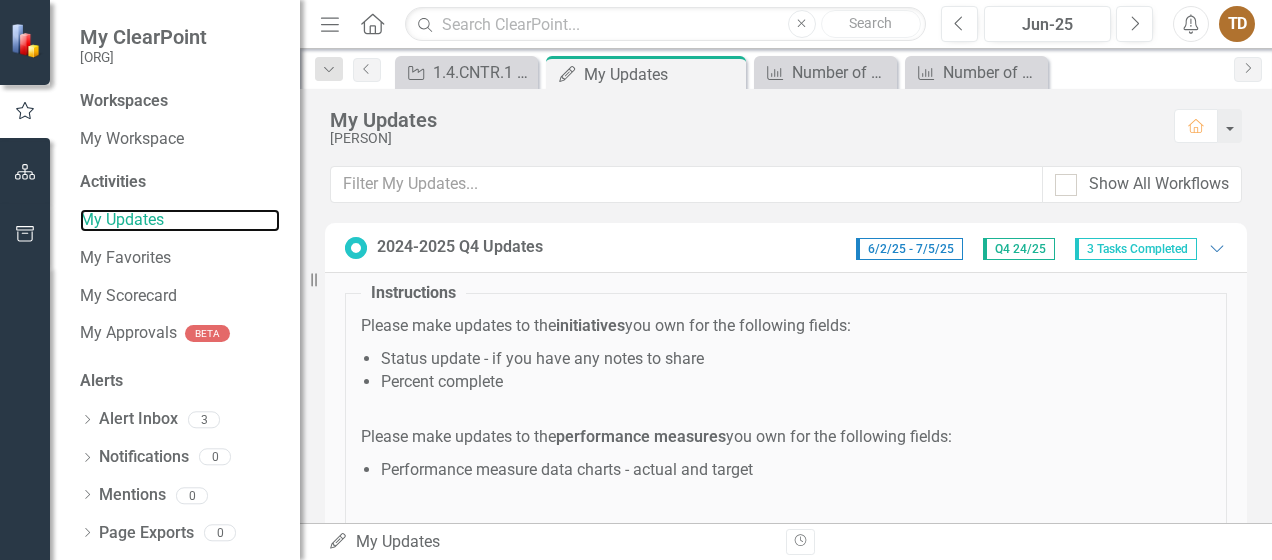 scroll, scrollTop: 378, scrollLeft: 0, axis: vertical 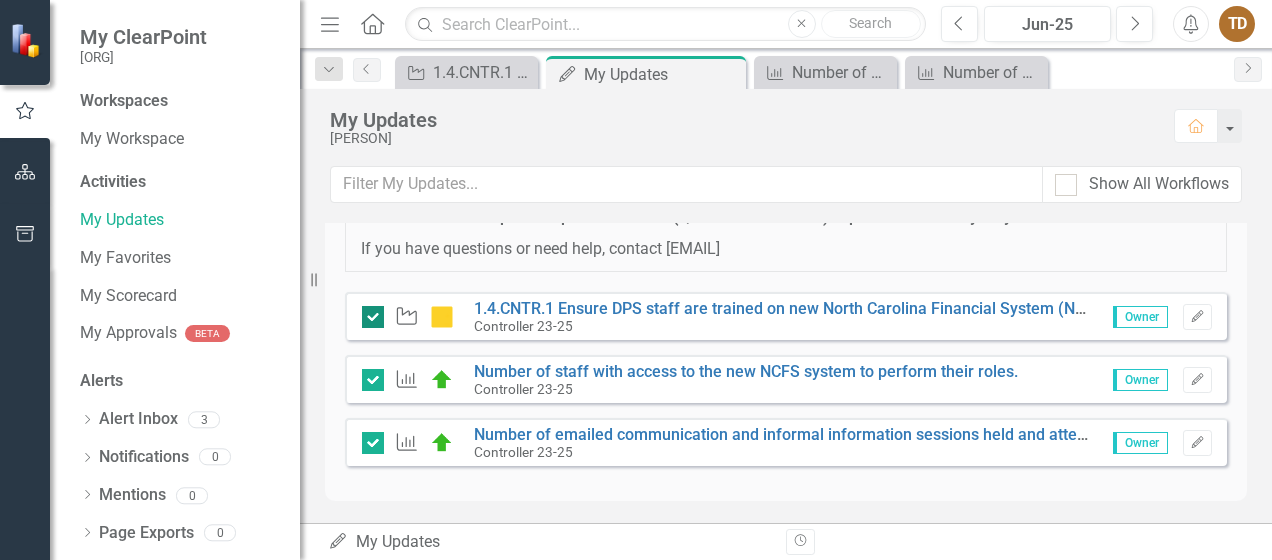 click at bounding box center (373, 317) 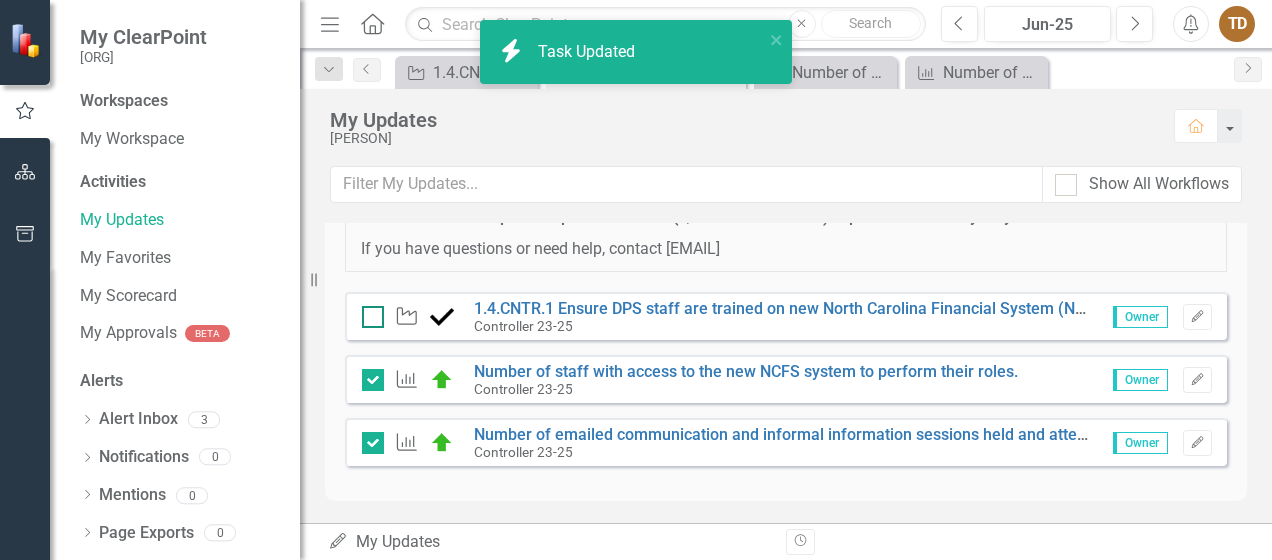 click at bounding box center [373, 317] 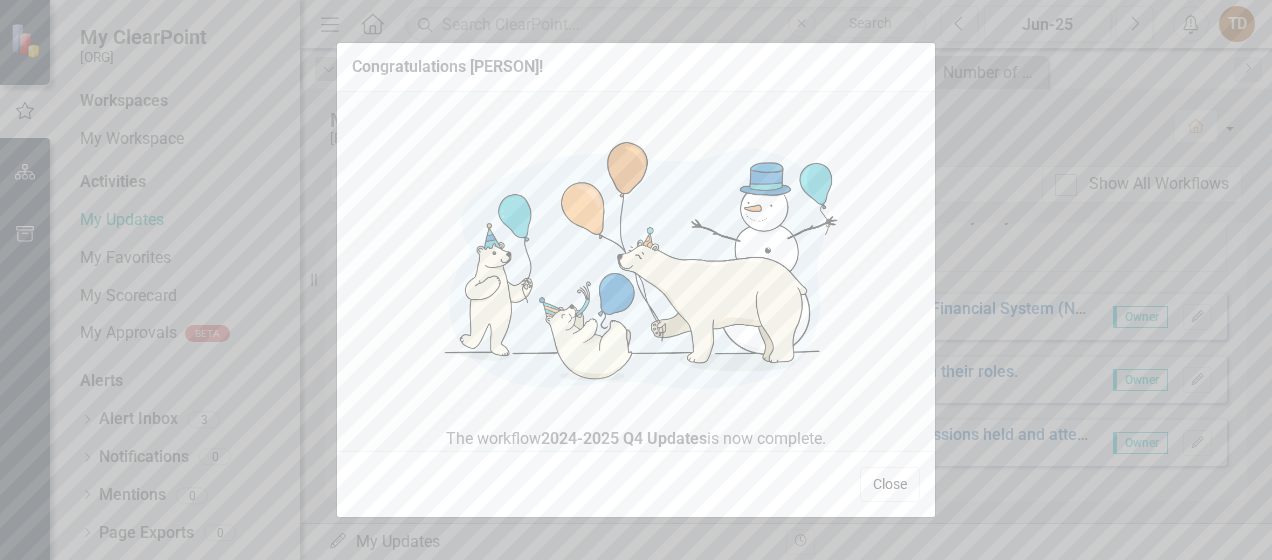 click on "Close" at bounding box center (890, 484) 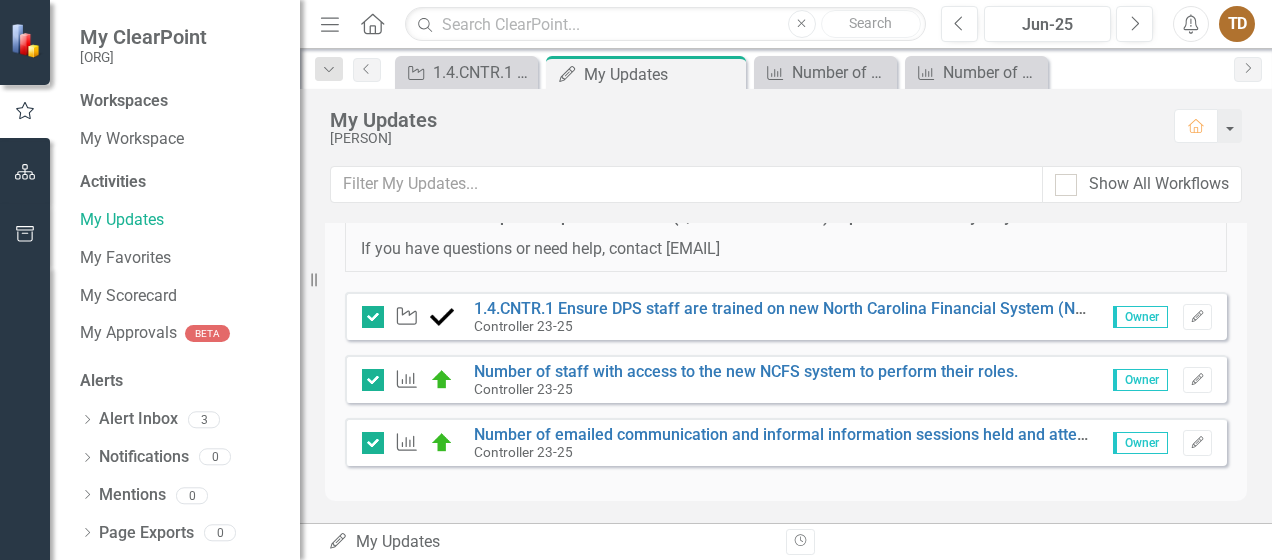 click on "Controller 23-25" at bounding box center (781, 326) 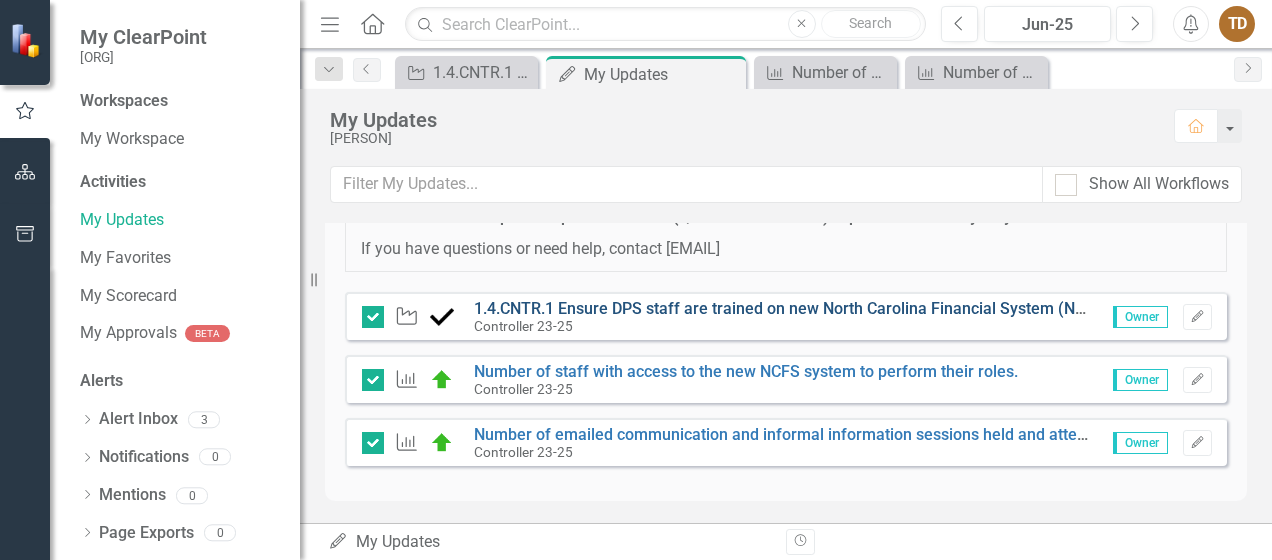 click on "1.4.CNTR.1 Ensure DPS staff are trained on new North Carolina Financial System (NCFS) to facilitate a smooth rollout of the system." at bounding box center [948, 308] 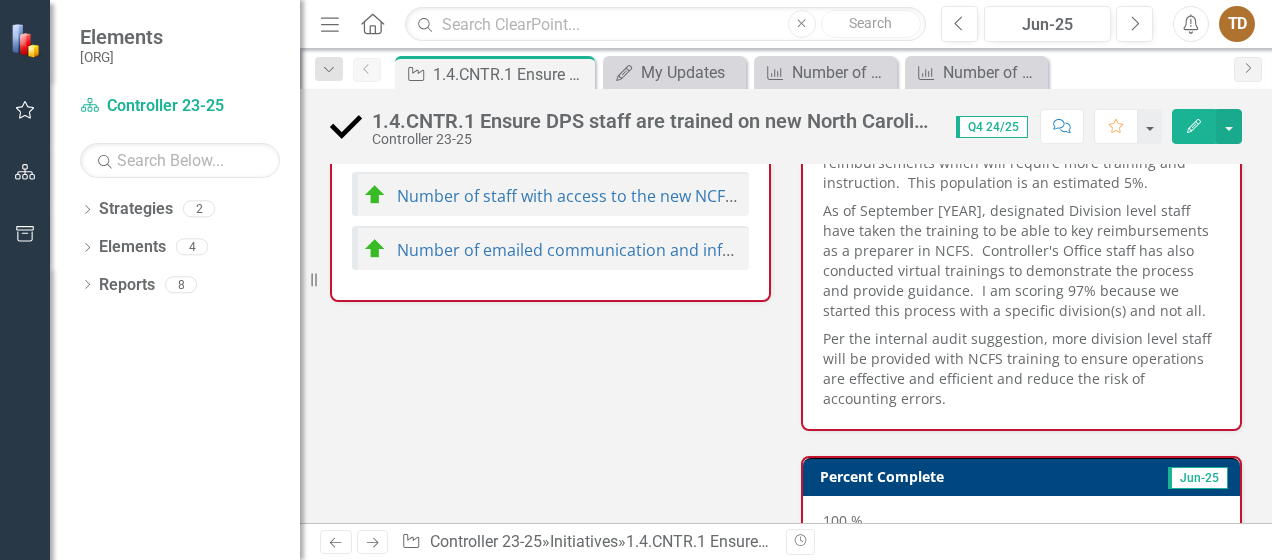 scroll, scrollTop: 412, scrollLeft: 0, axis: vertical 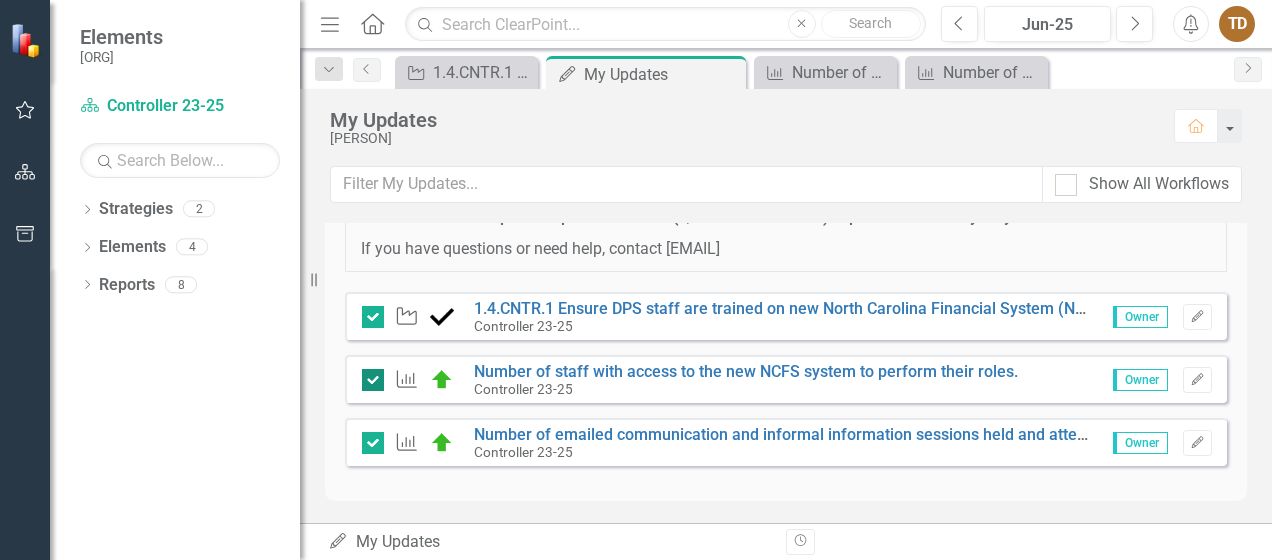 click at bounding box center (373, 380) 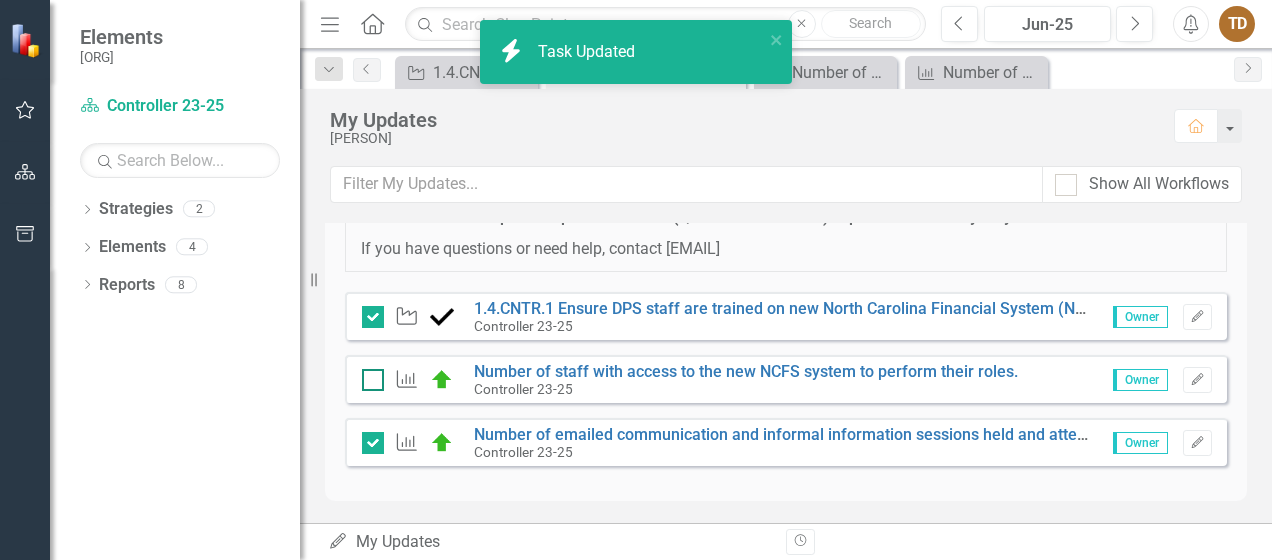 click at bounding box center [373, 380] 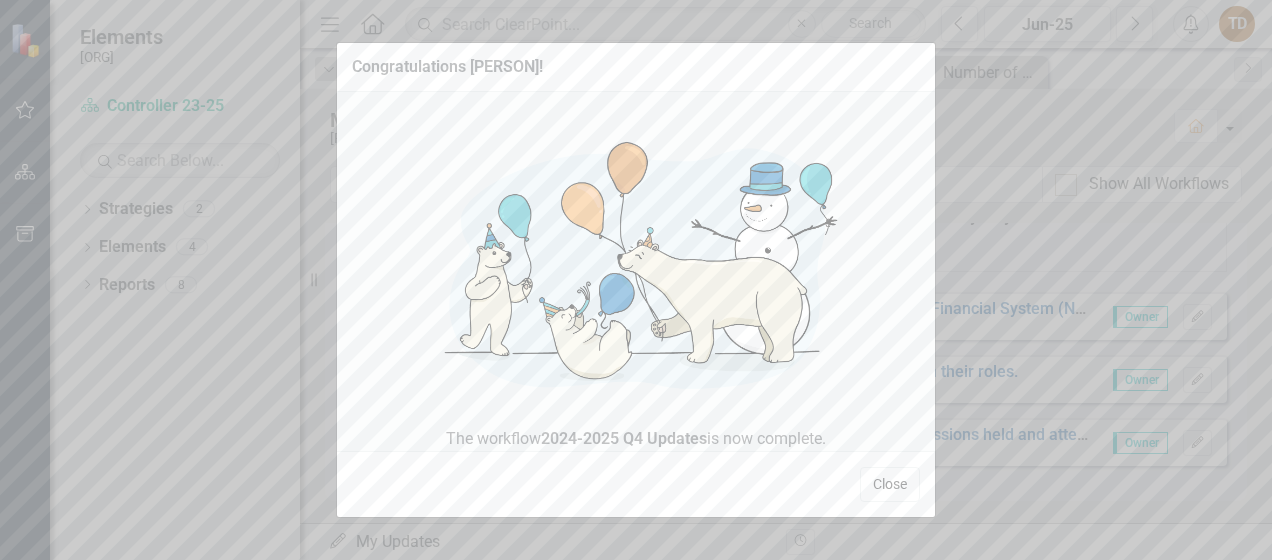 click on "Close" at bounding box center (890, 484) 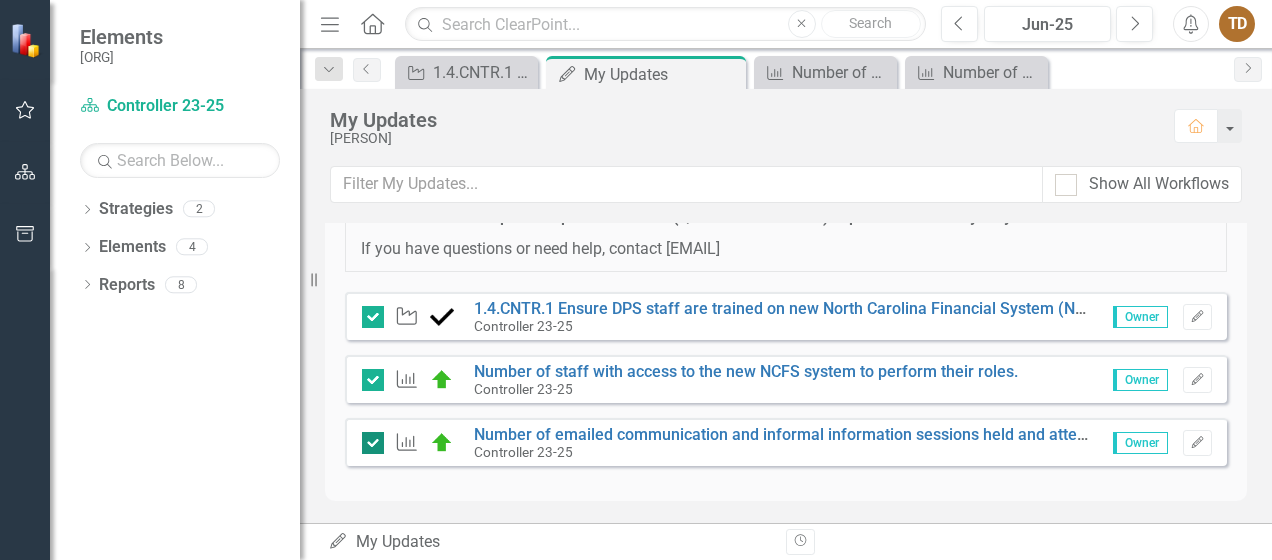 click at bounding box center (373, 443) 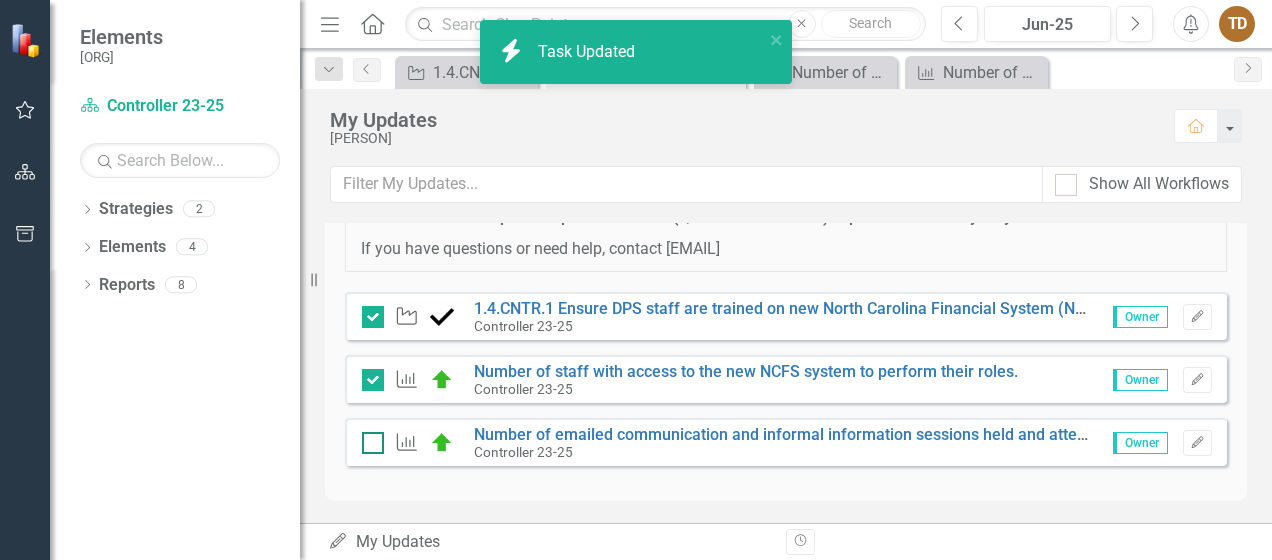 click at bounding box center [368, 438] 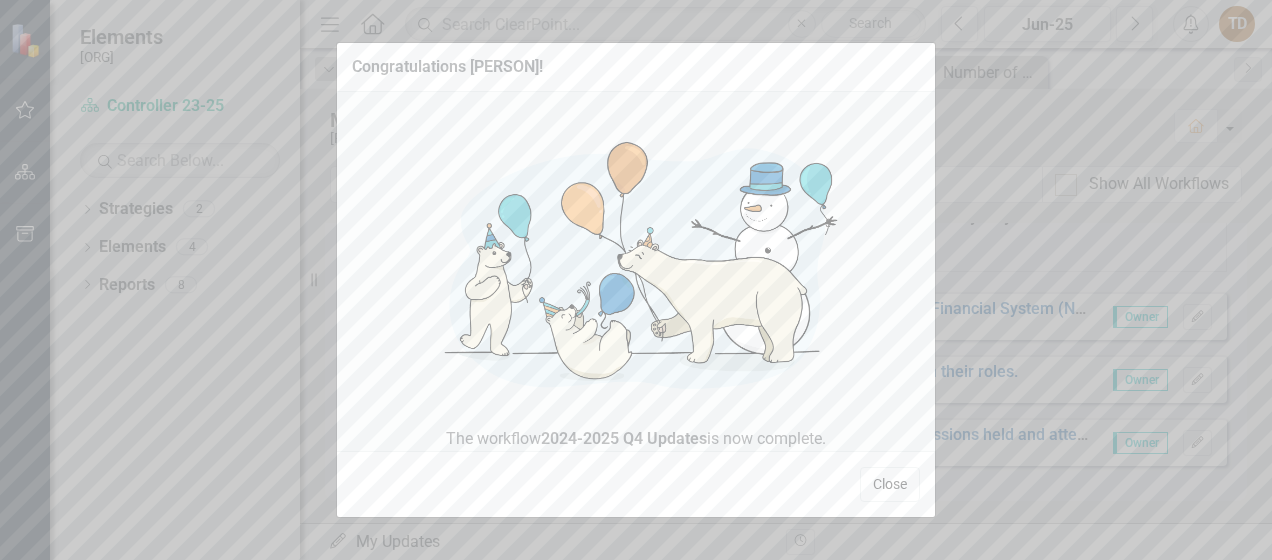 click on "Close" at bounding box center (890, 484) 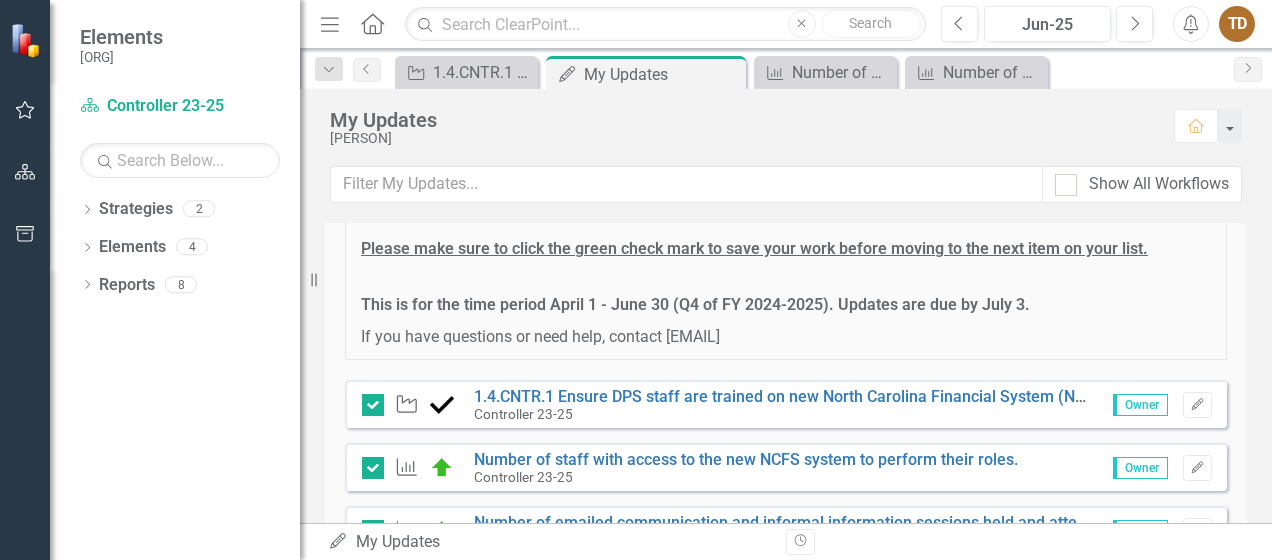 scroll, scrollTop: 378, scrollLeft: 0, axis: vertical 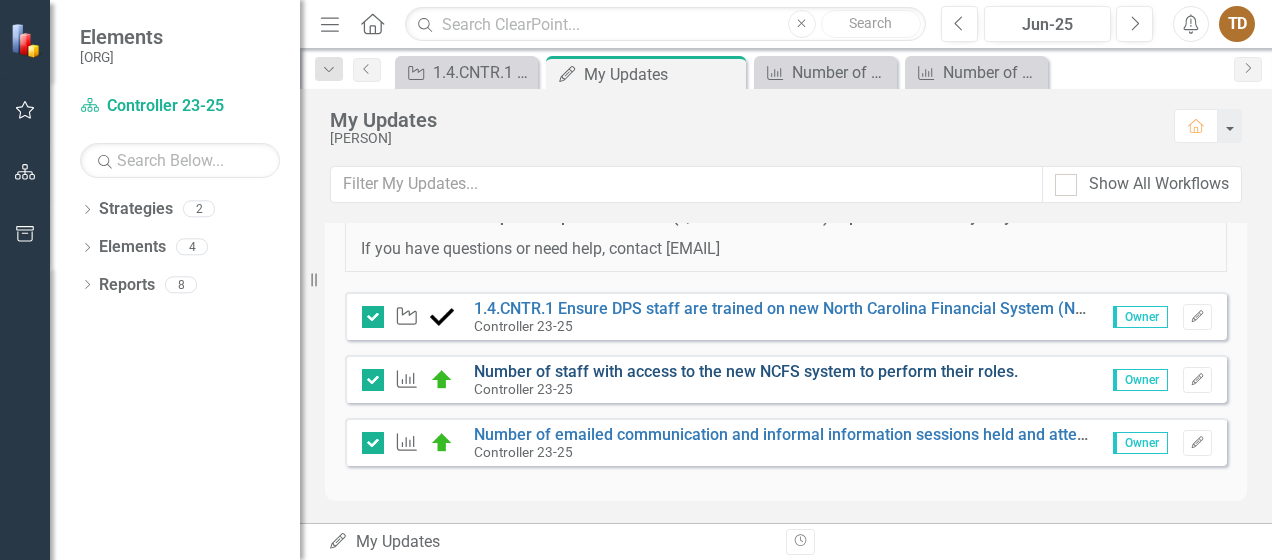 click on "Number of staff with access to the new NCFS system to perform their roles." at bounding box center (746, 371) 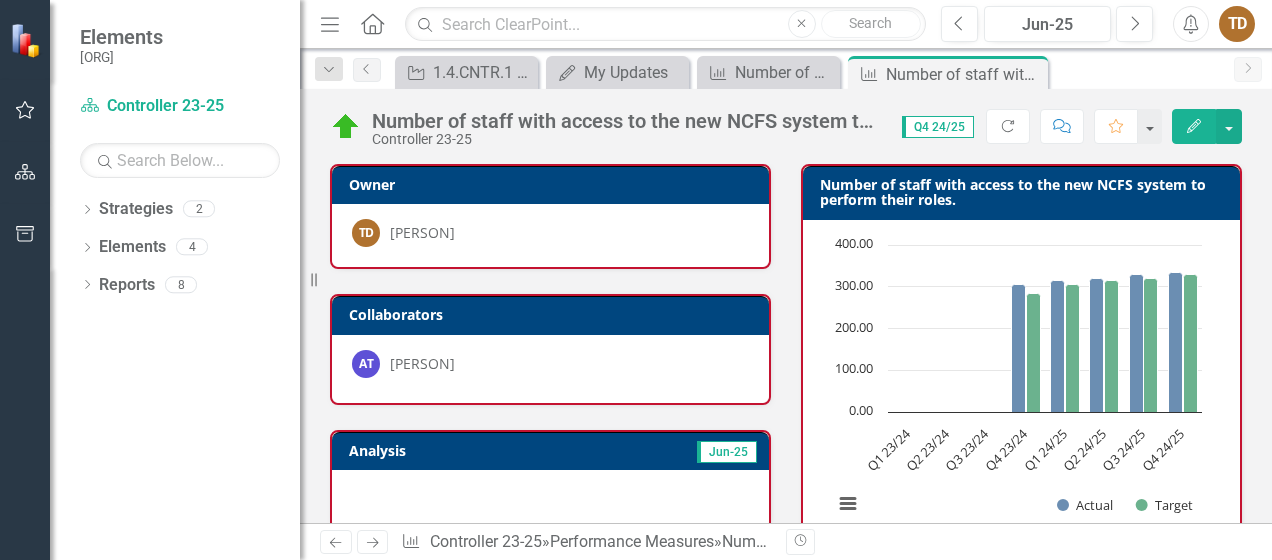 scroll, scrollTop: 372, scrollLeft: 0, axis: vertical 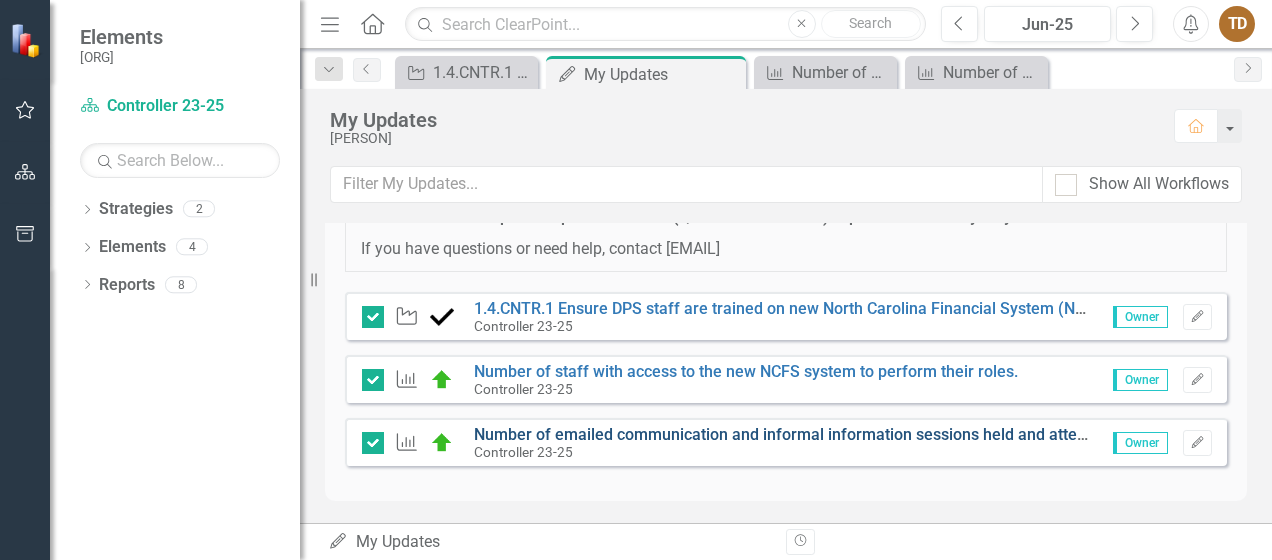 click on "Number of emailed communication and informal information sessions held and attendees." at bounding box center (799, 434) 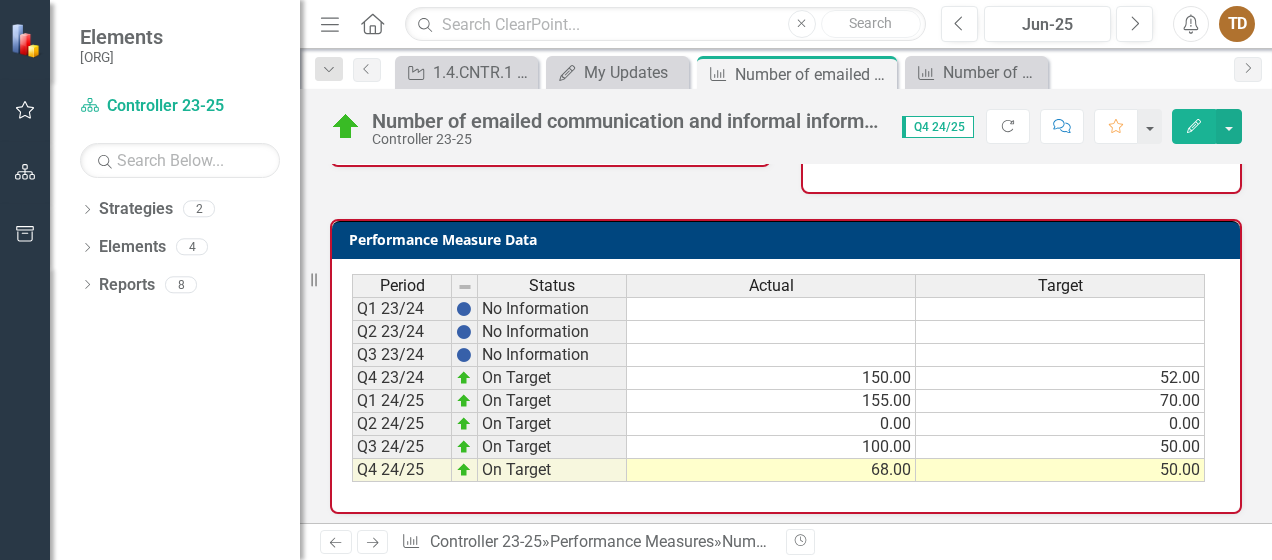 scroll, scrollTop: 372, scrollLeft: 0, axis: vertical 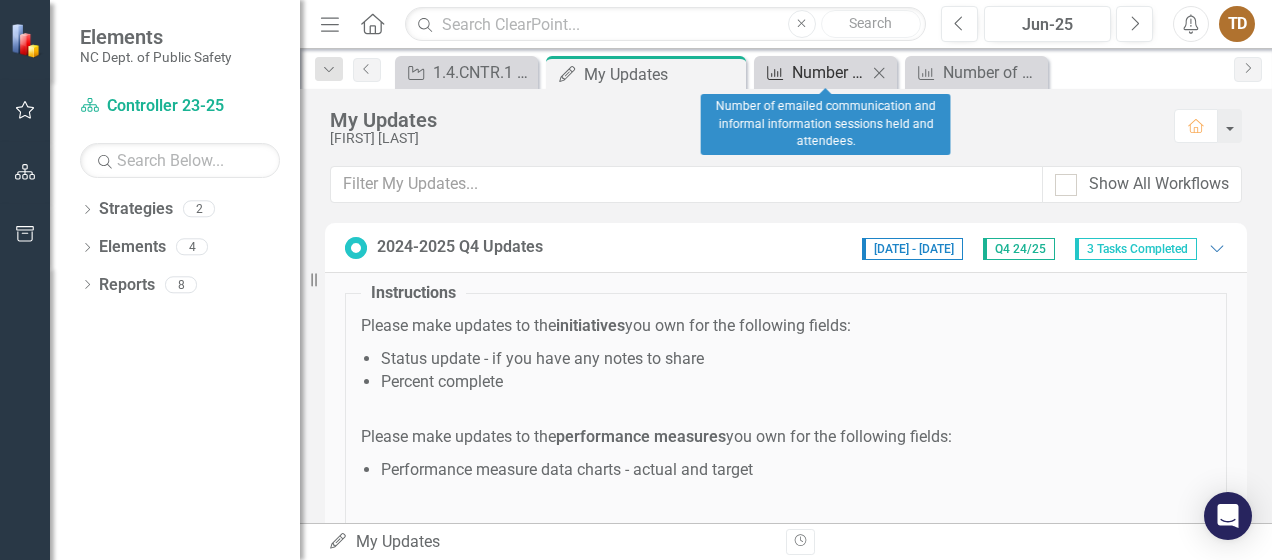 click on "Number of emailed communication and informal information sessions held and attendees." at bounding box center (829, 72) 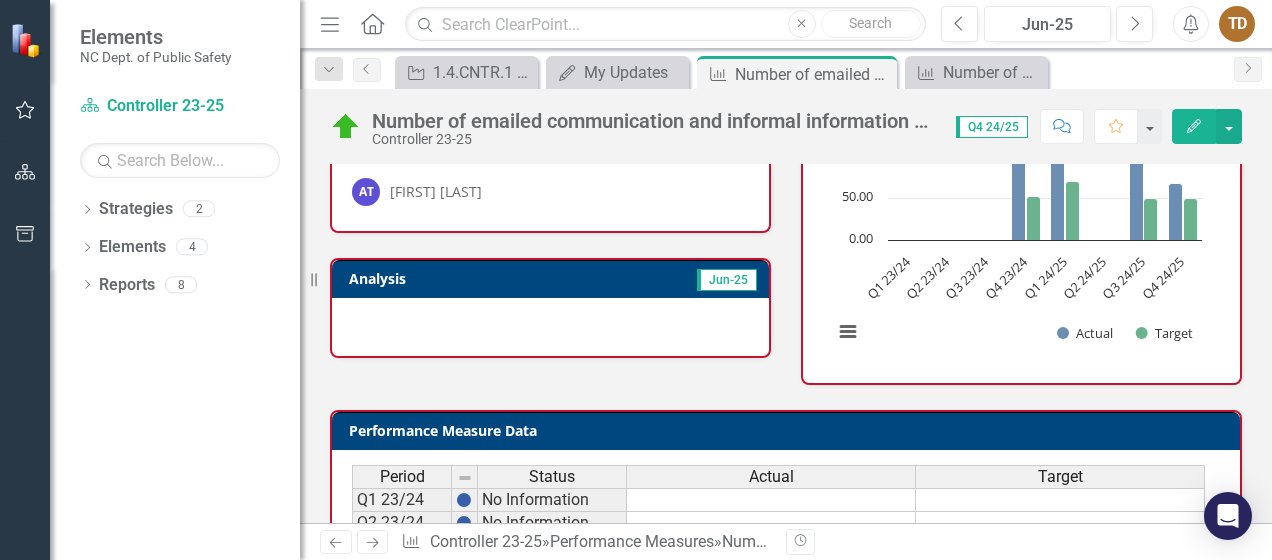 scroll, scrollTop: 0, scrollLeft: 0, axis: both 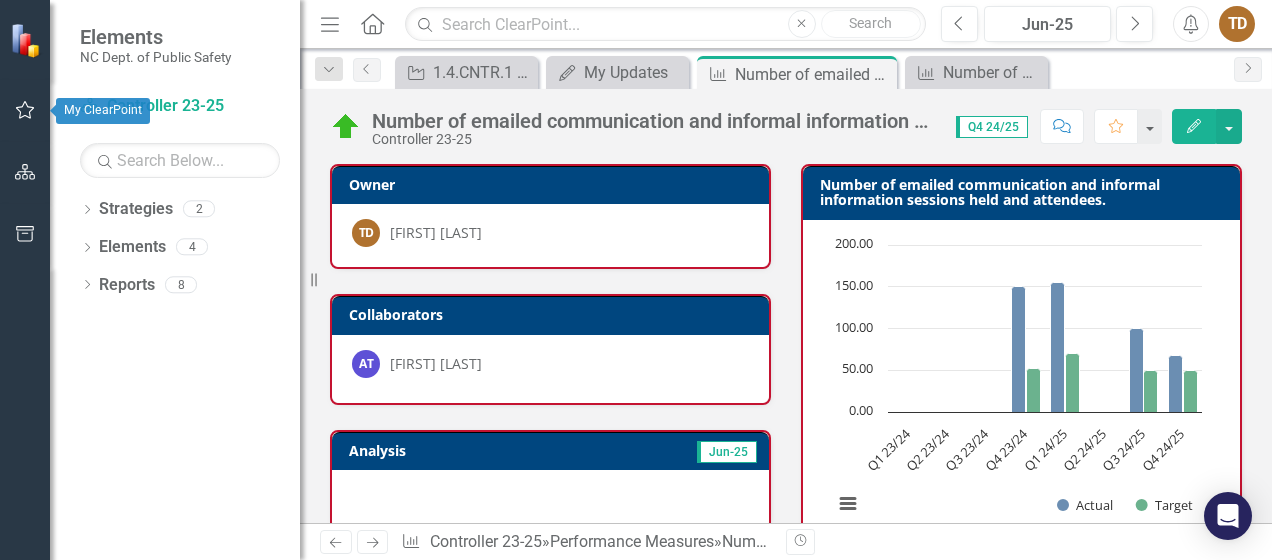 click at bounding box center [25, 110] 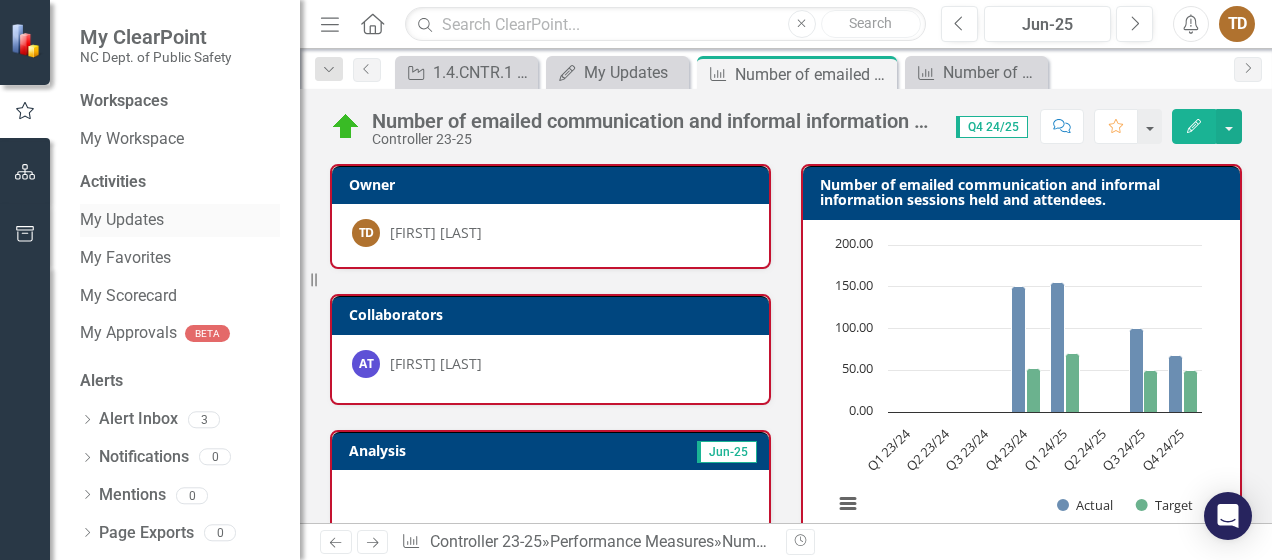 click on "My Updates" at bounding box center [180, 220] 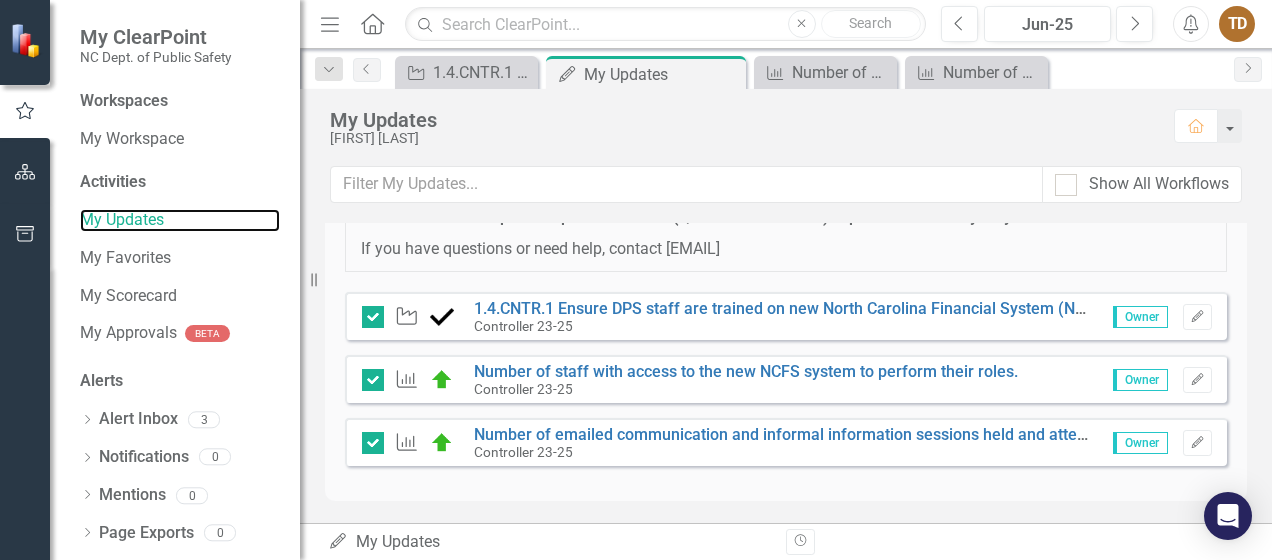 scroll, scrollTop: 0, scrollLeft: 0, axis: both 